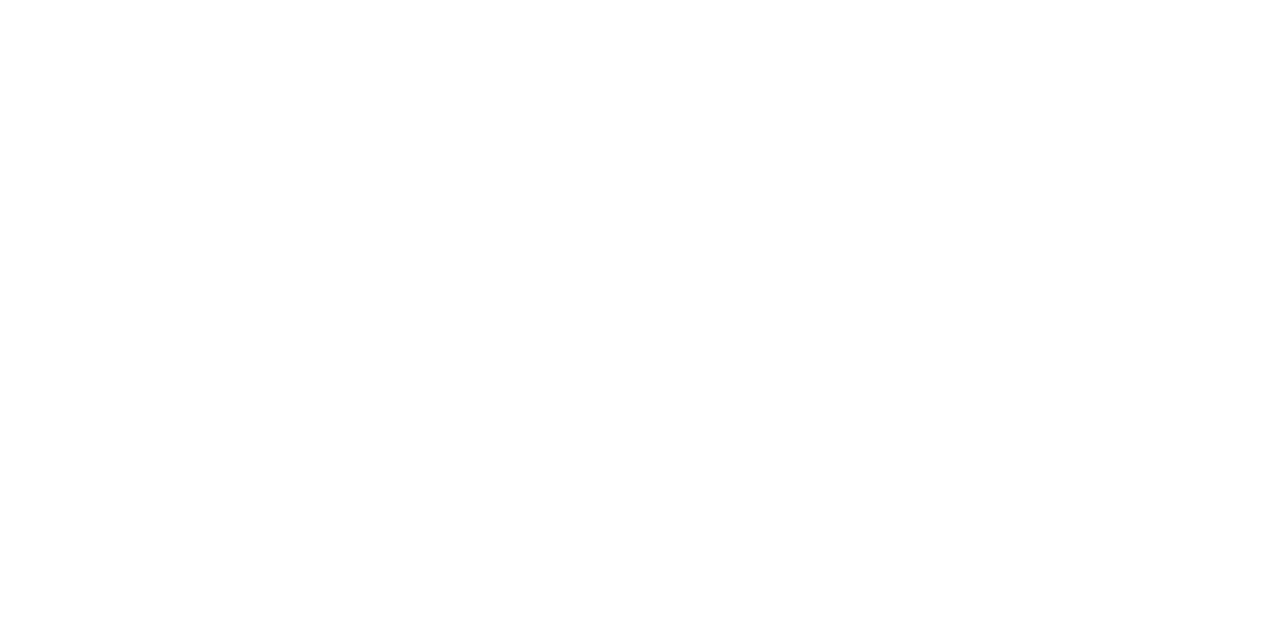 scroll, scrollTop: 0, scrollLeft: 0, axis: both 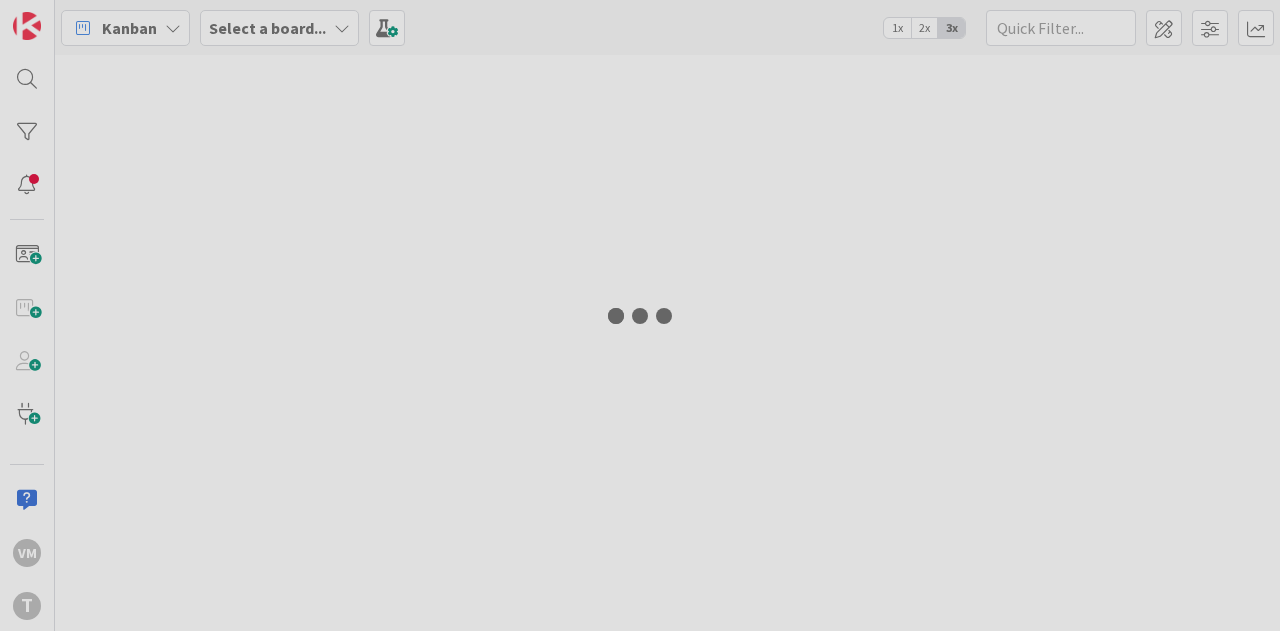 type on "sicrim" 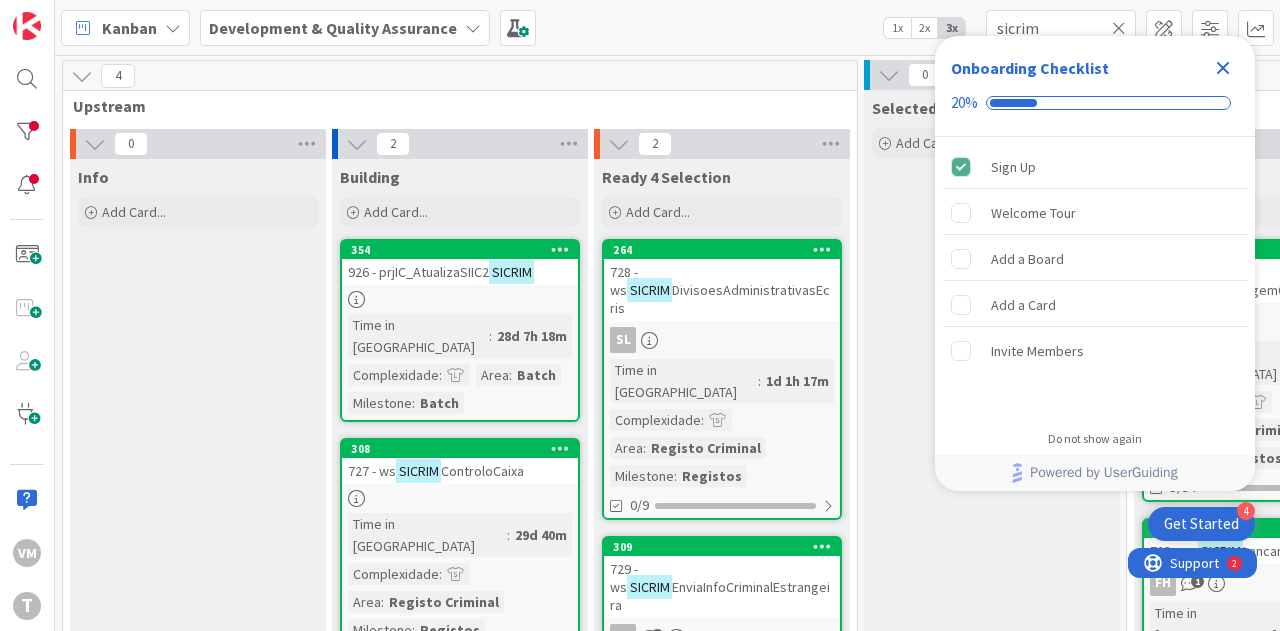 scroll, scrollTop: 0, scrollLeft: 0, axis: both 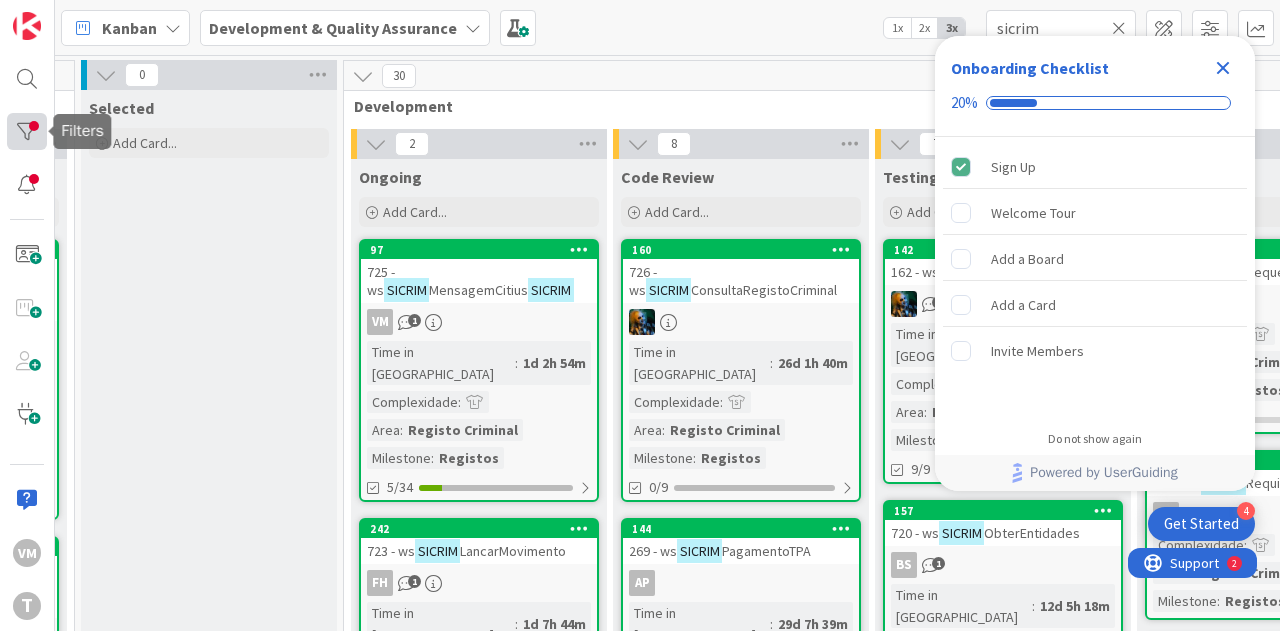 click at bounding box center [27, 131] 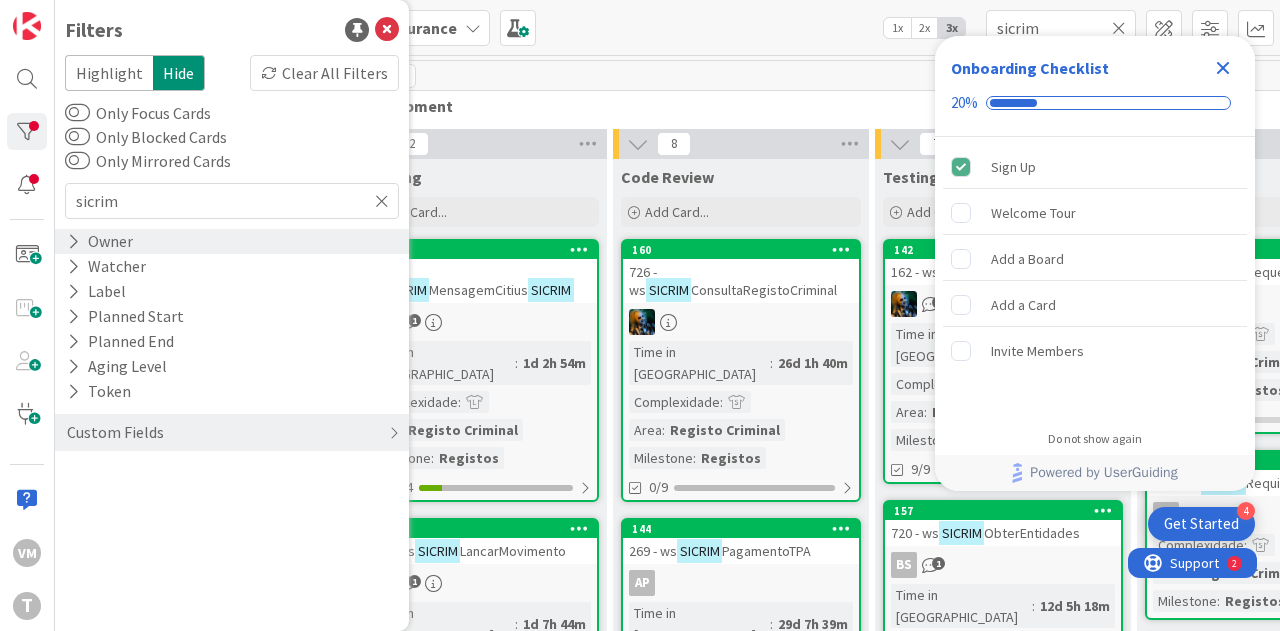 click on "Owner" at bounding box center [100, 241] 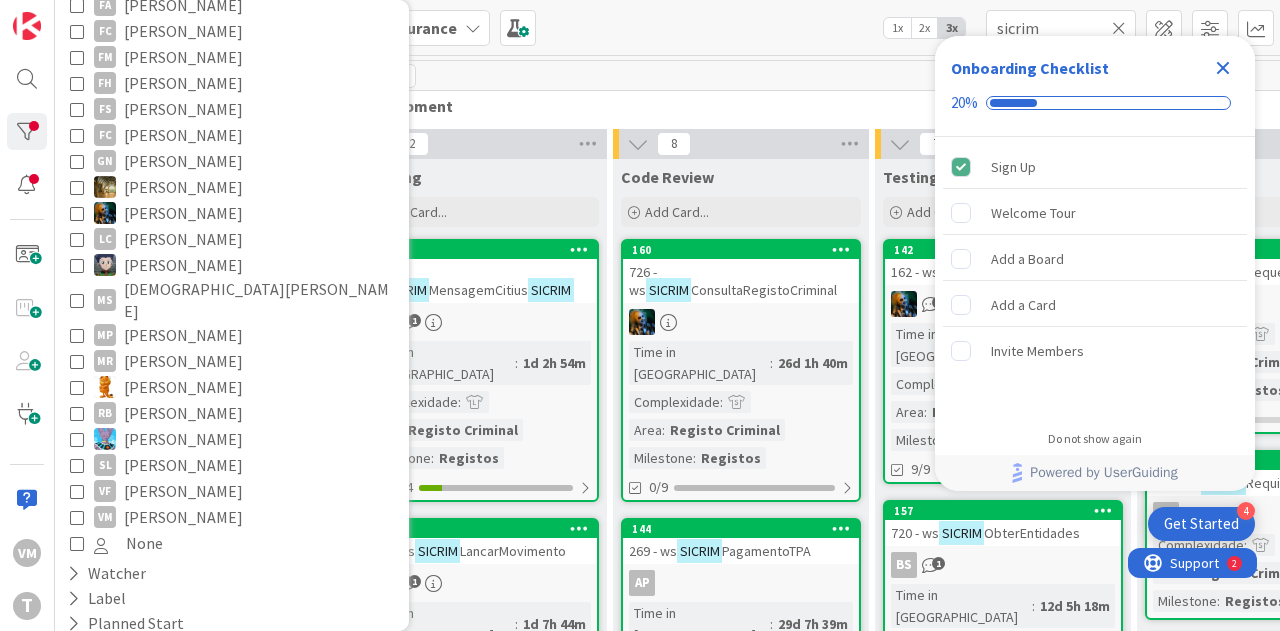 scroll, scrollTop: 530, scrollLeft: 0, axis: vertical 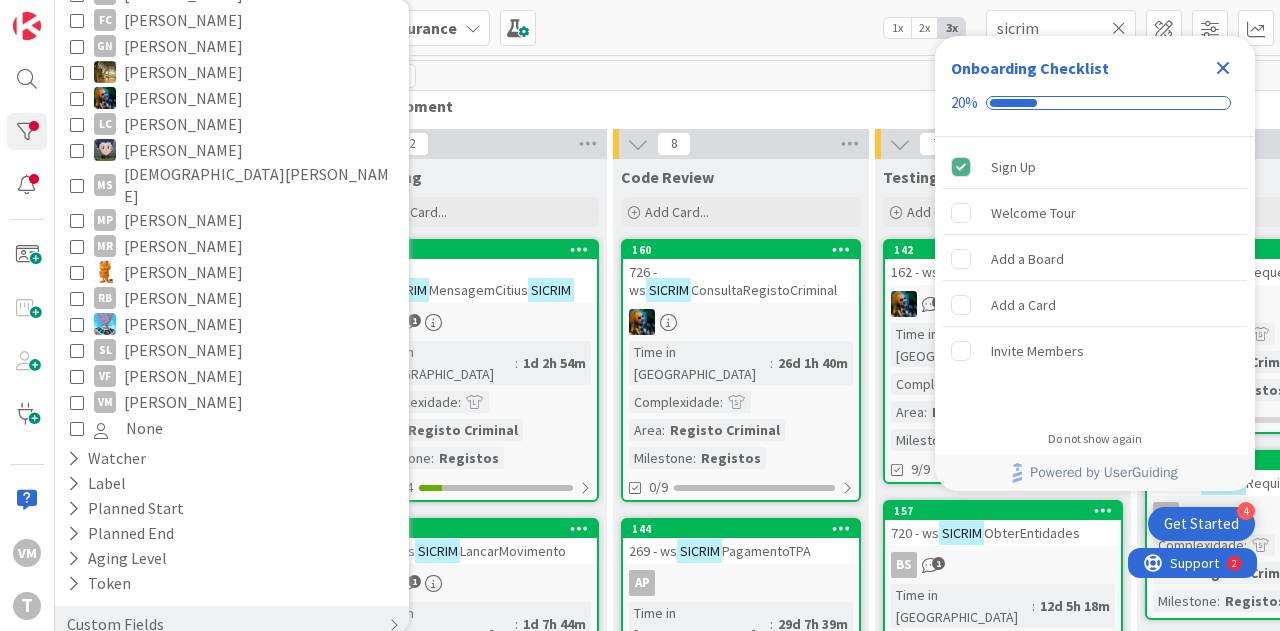 click at bounding box center (77, 402) 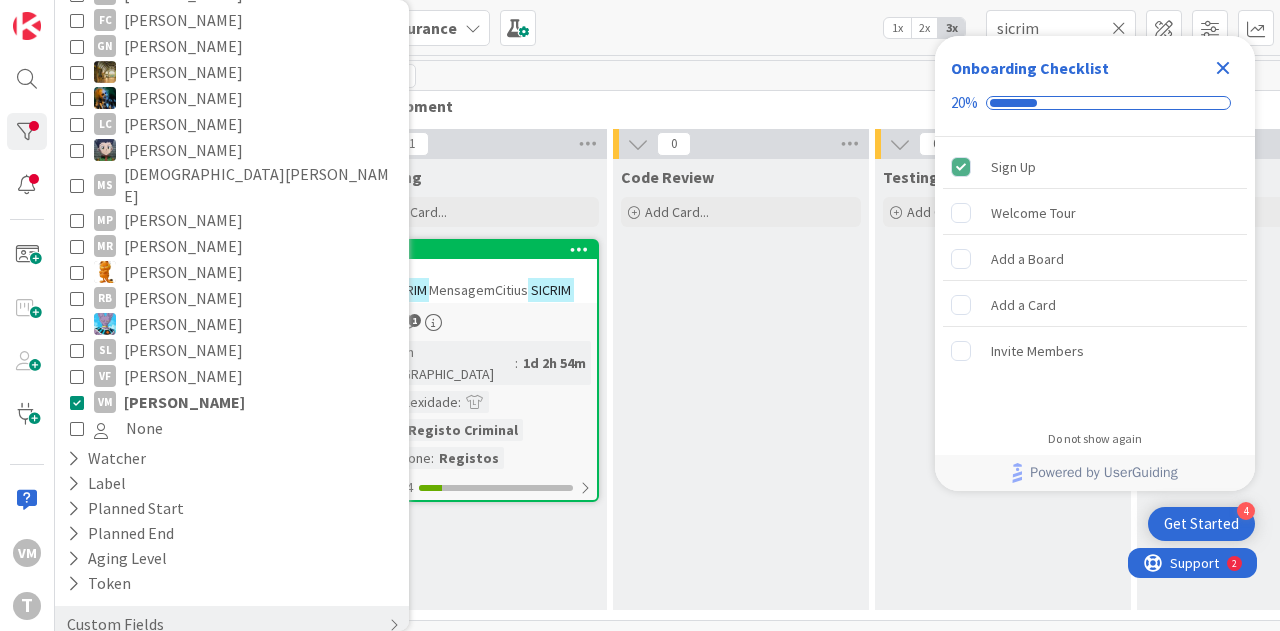 scroll, scrollTop: 0, scrollLeft: 0, axis: both 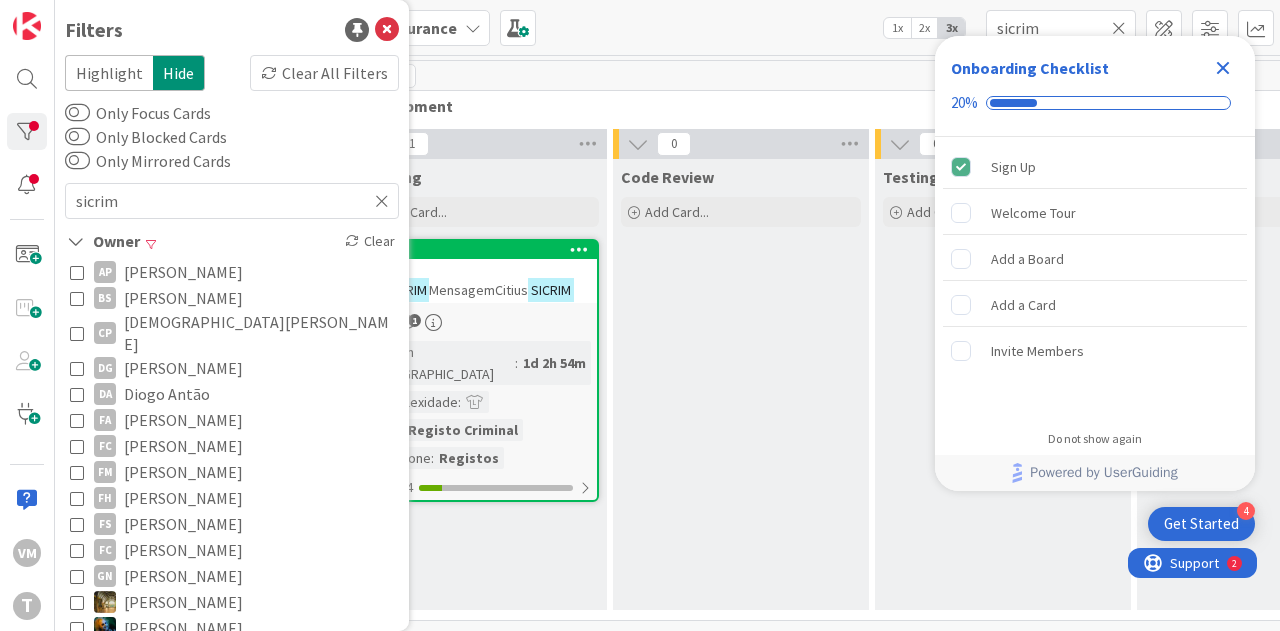 click at bounding box center [387, 30] 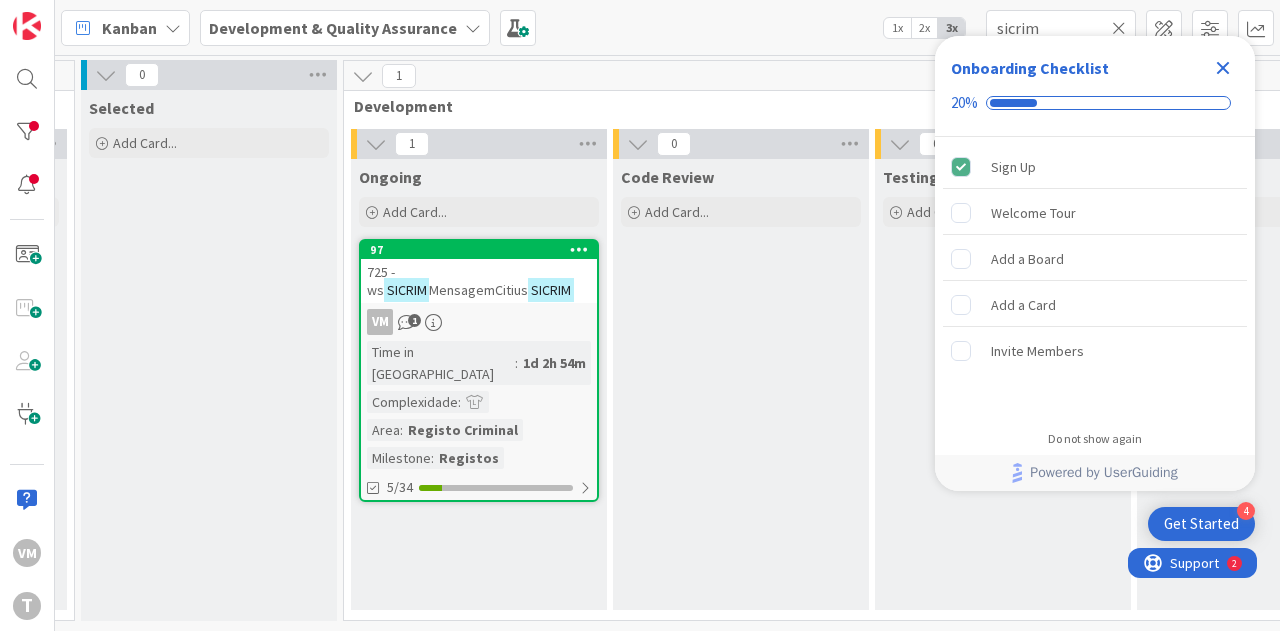scroll, scrollTop: 0, scrollLeft: 1030, axis: horizontal 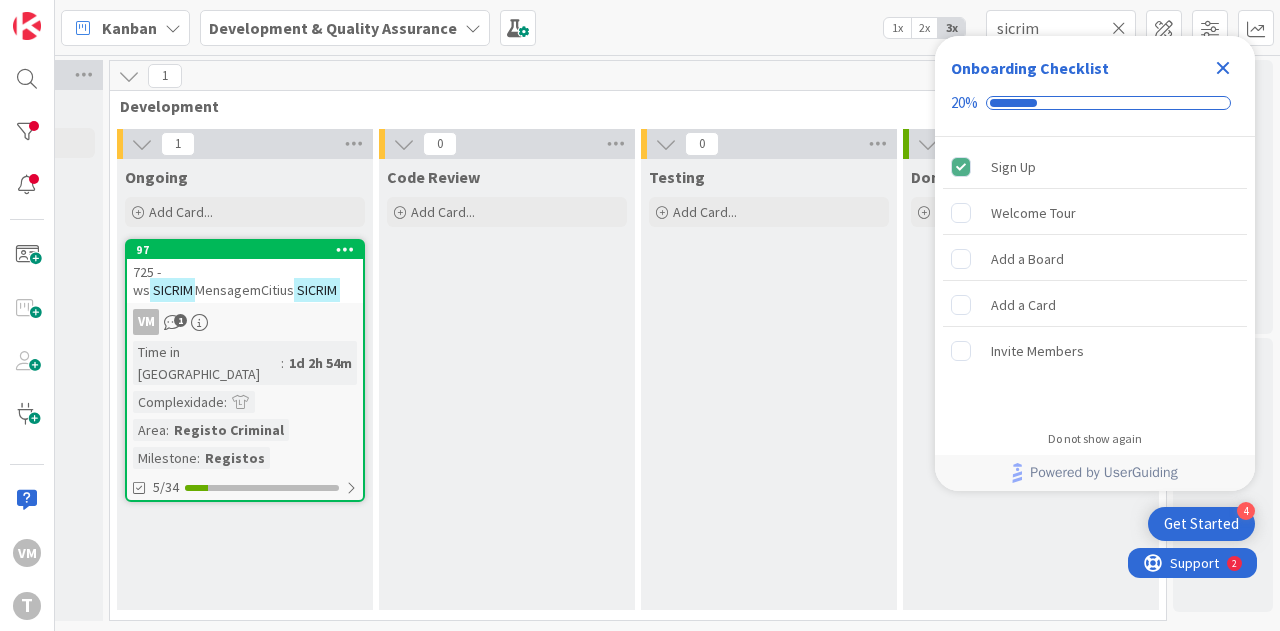 click 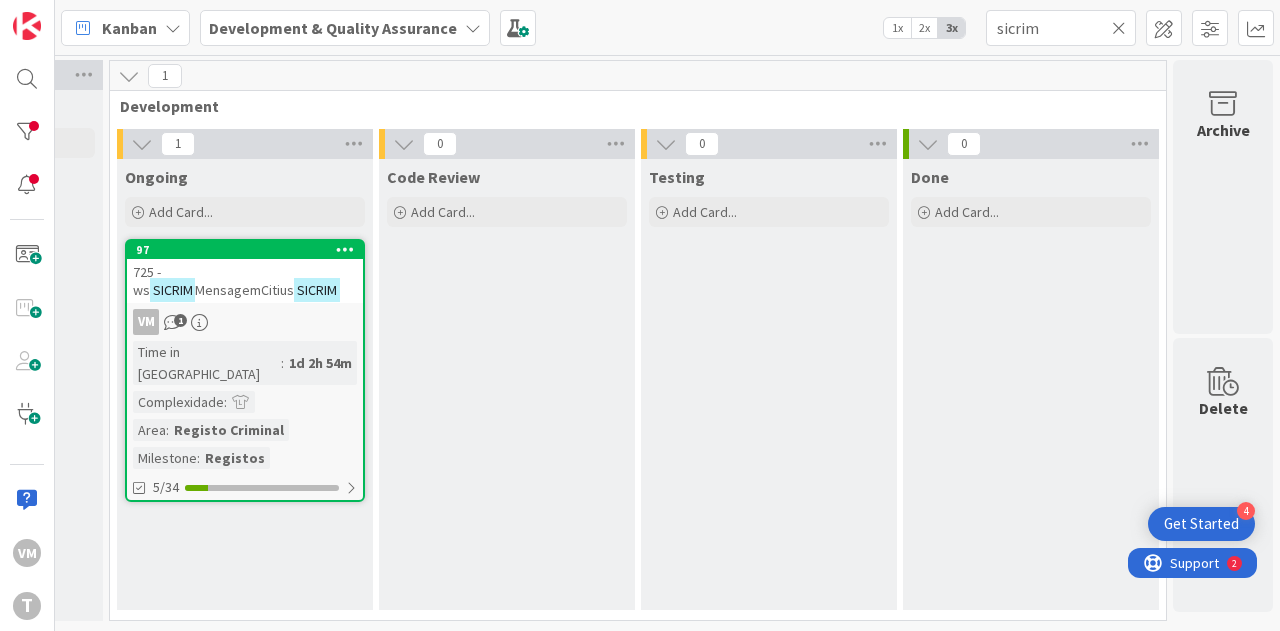 scroll, scrollTop: 0, scrollLeft: 0, axis: both 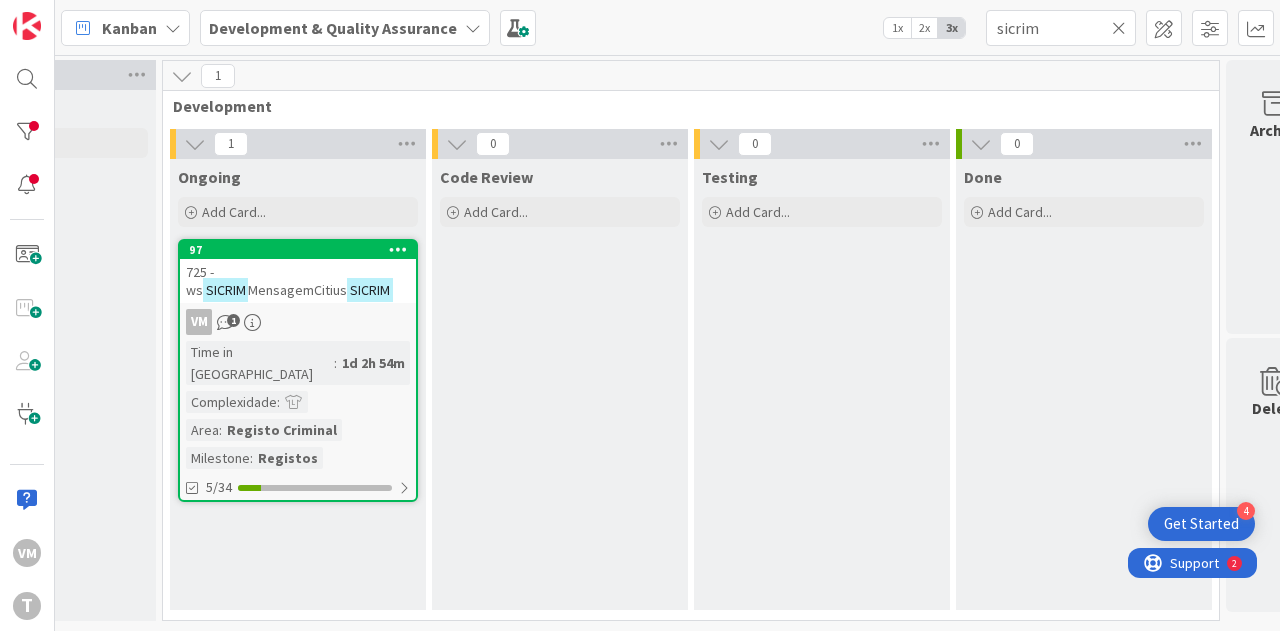 click at bounding box center (1119, 28) 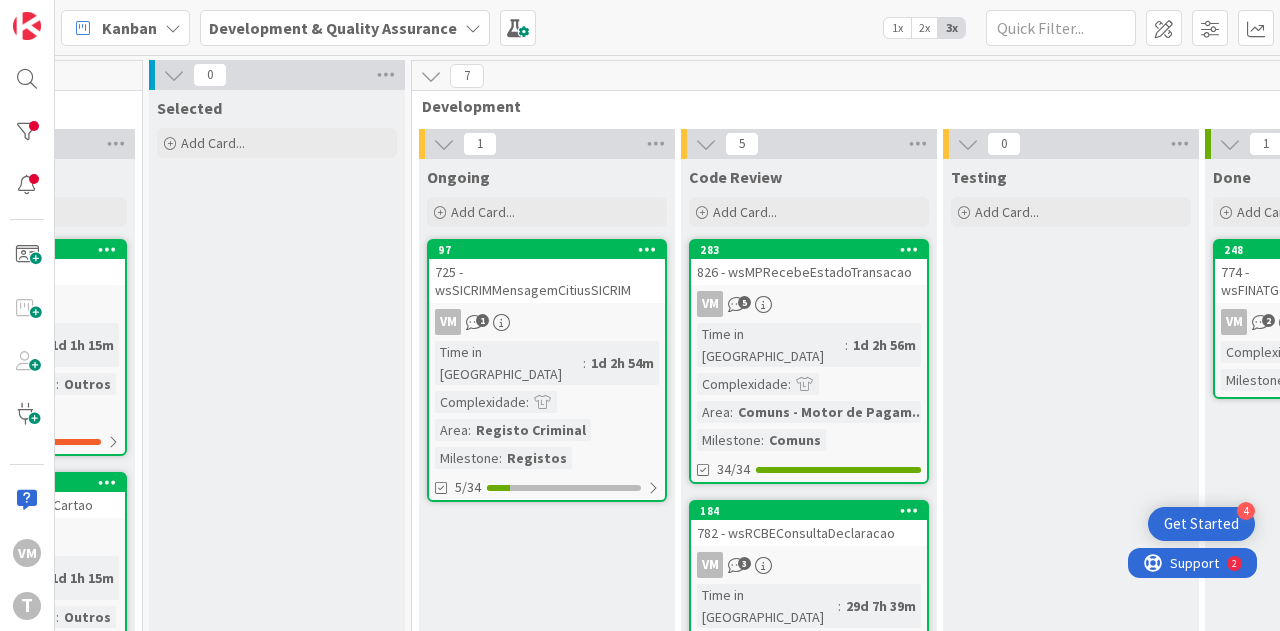 scroll, scrollTop: 0, scrollLeft: 714, axis: horizontal 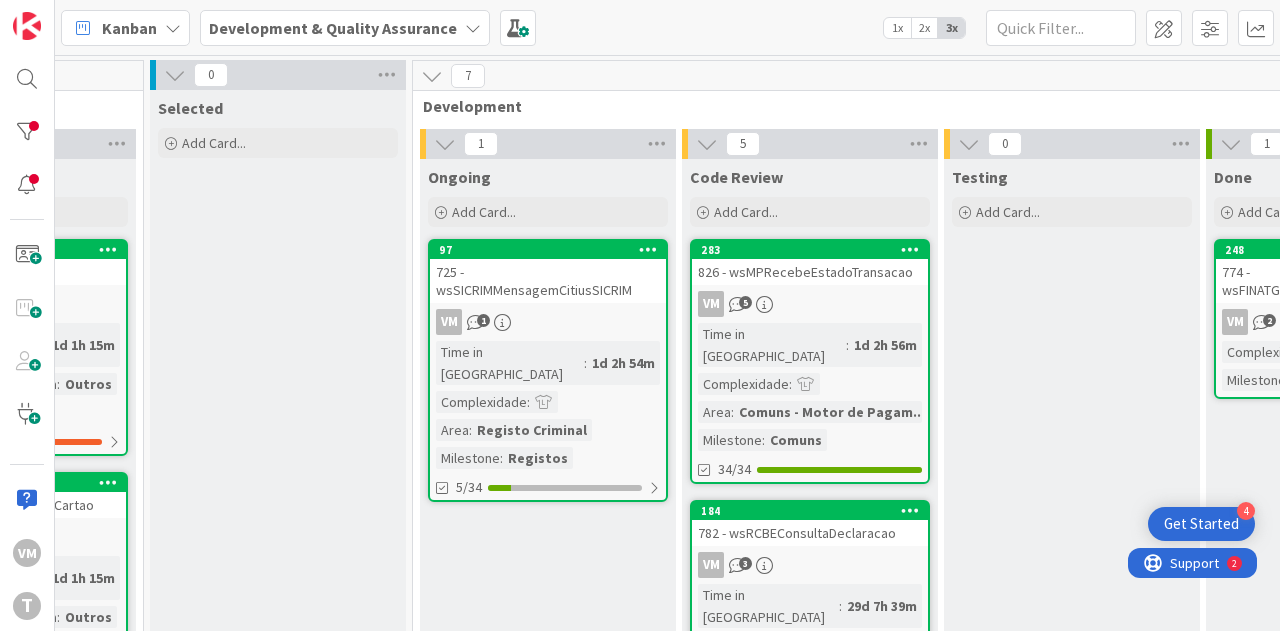 click on "725 - wsSICRIMMensagemCitiusSICRIM" at bounding box center [548, 281] 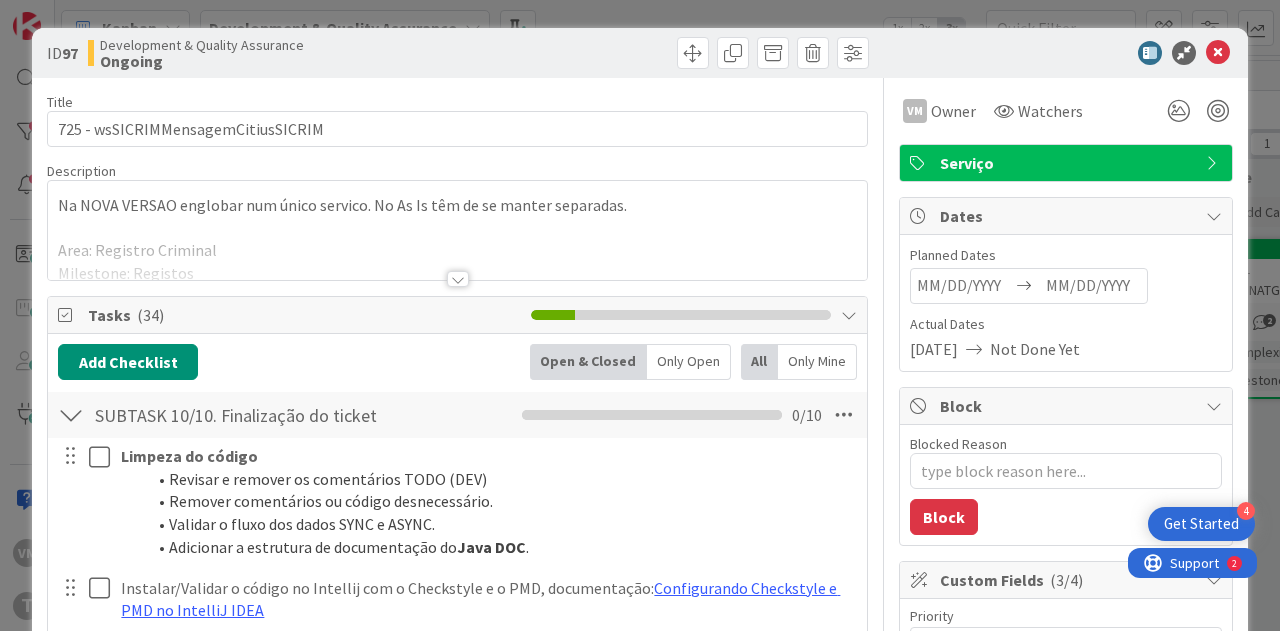 scroll, scrollTop: 0, scrollLeft: 0, axis: both 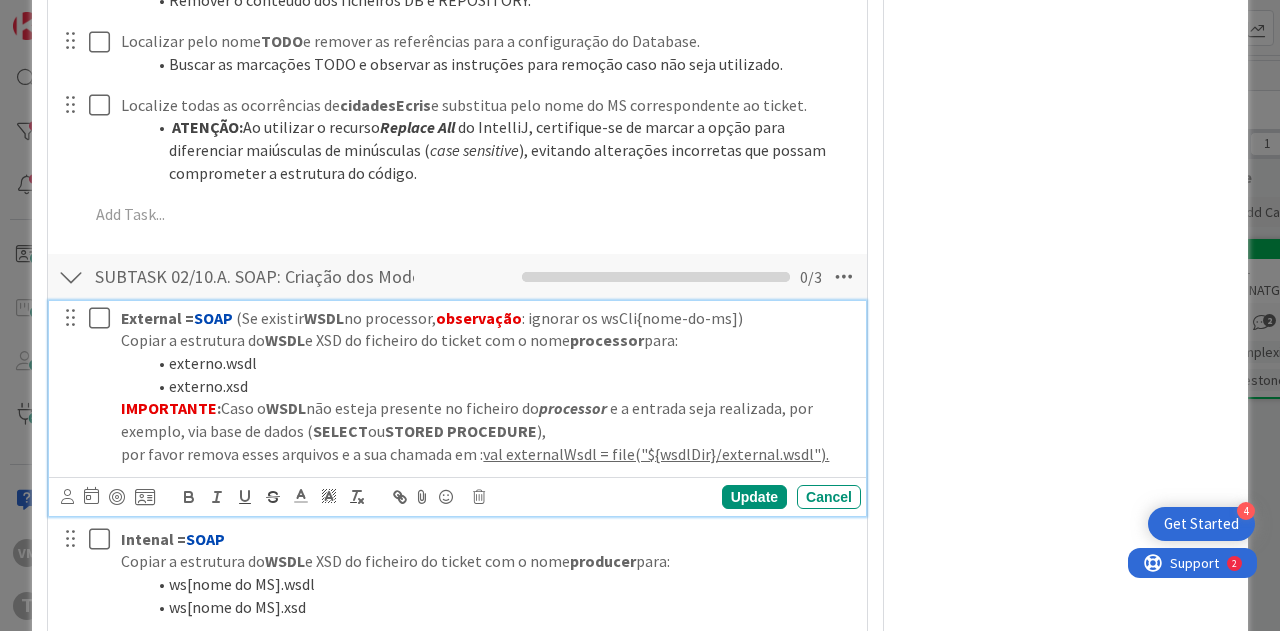 click at bounding box center (104, 318) 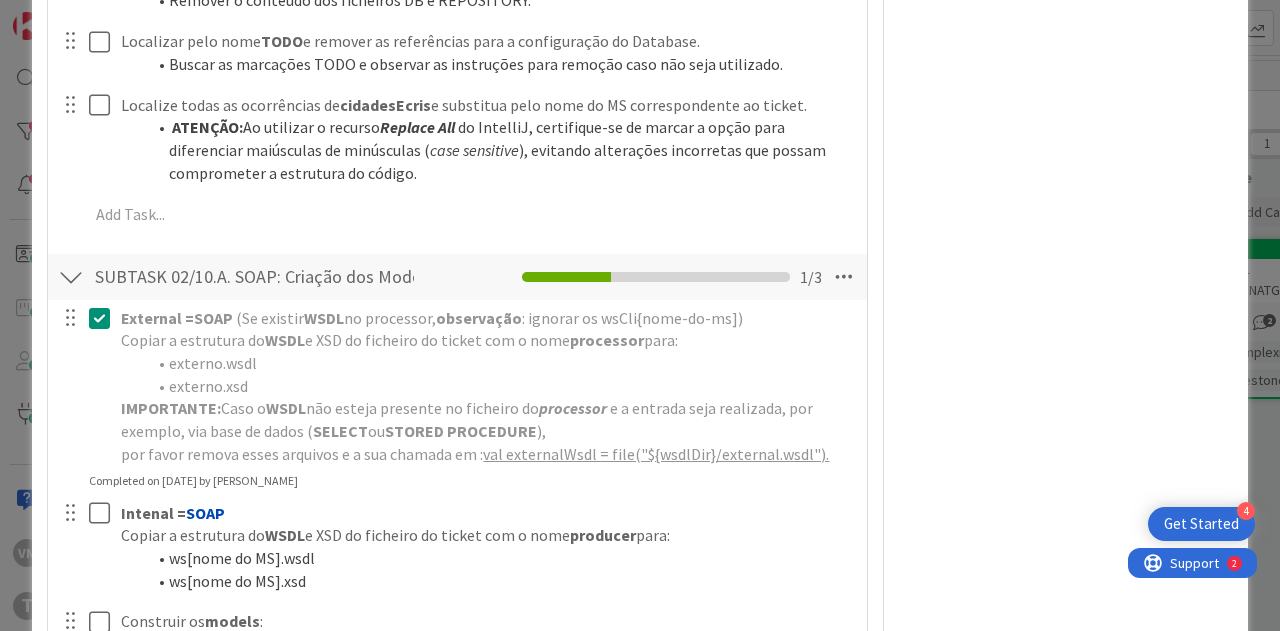 scroll, scrollTop: 3600, scrollLeft: 0, axis: vertical 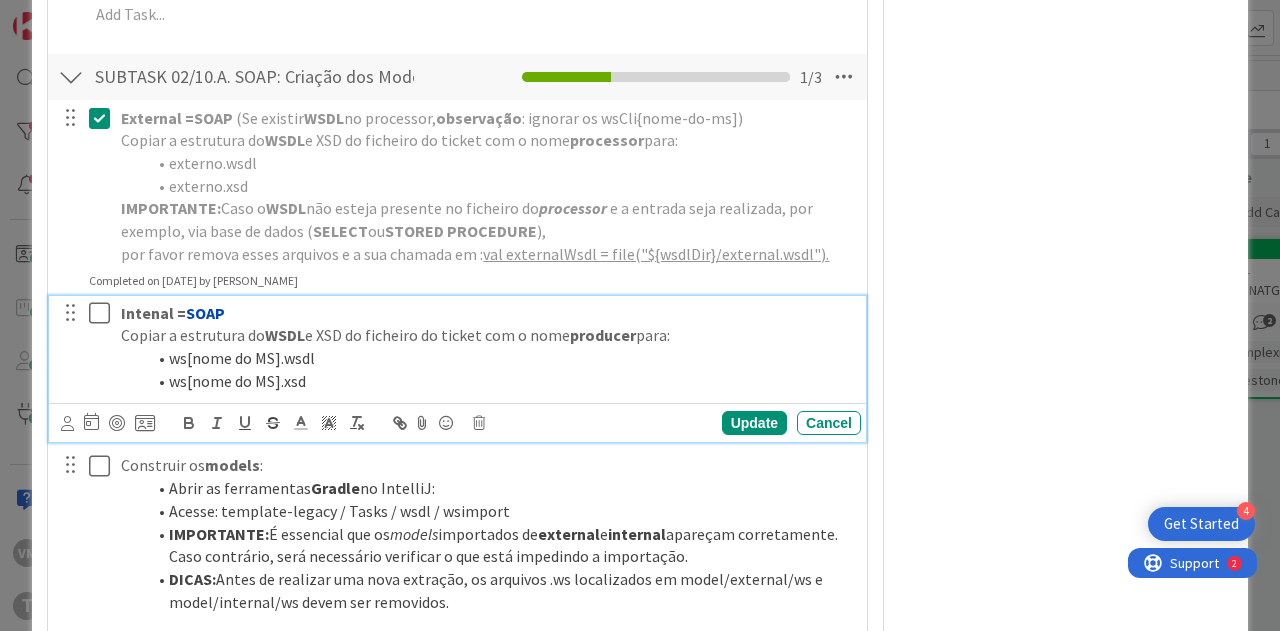 click at bounding box center [104, 313] 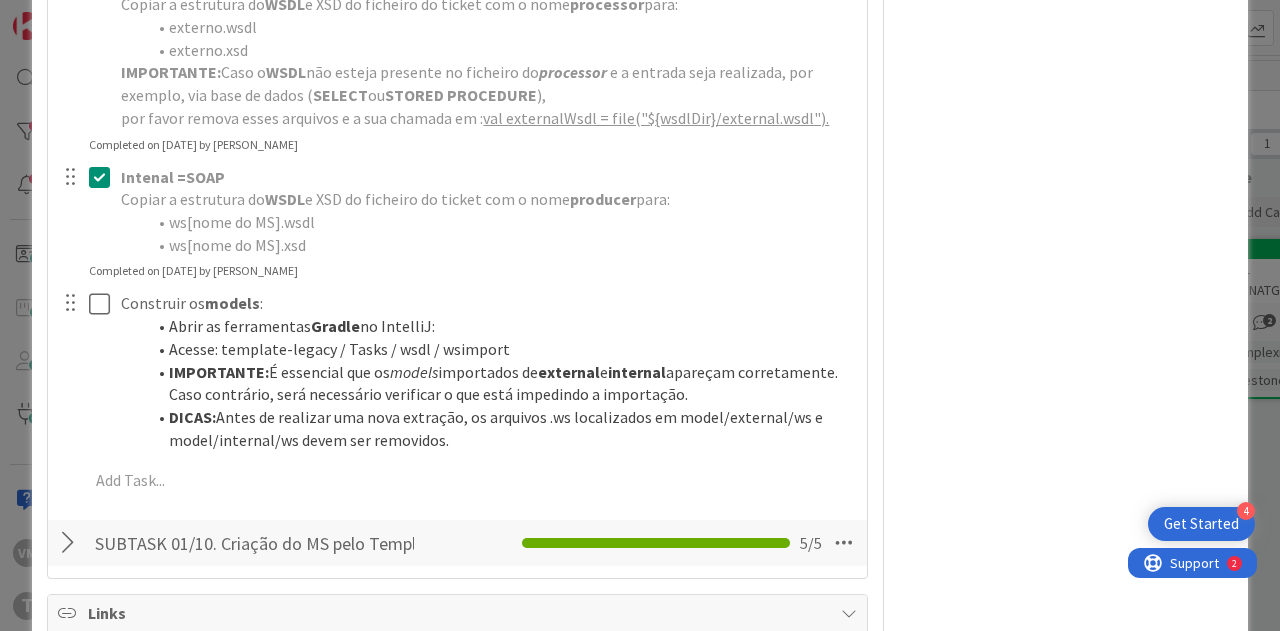 scroll, scrollTop: 3800, scrollLeft: 0, axis: vertical 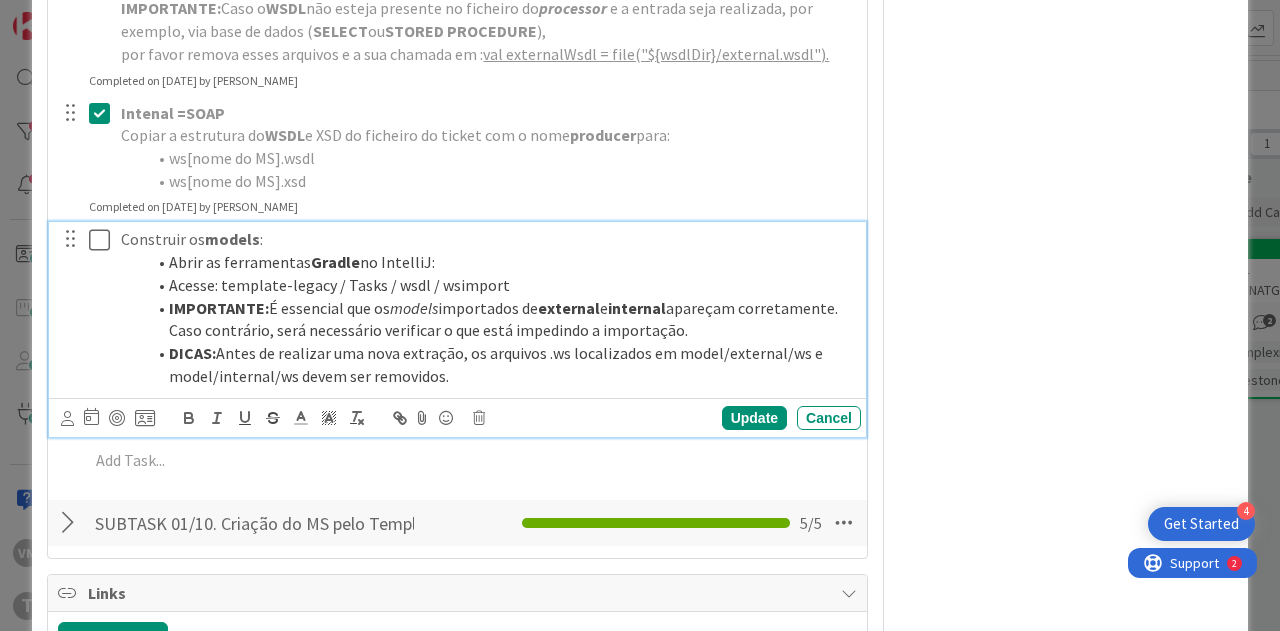 click at bounding box center (104, 240) 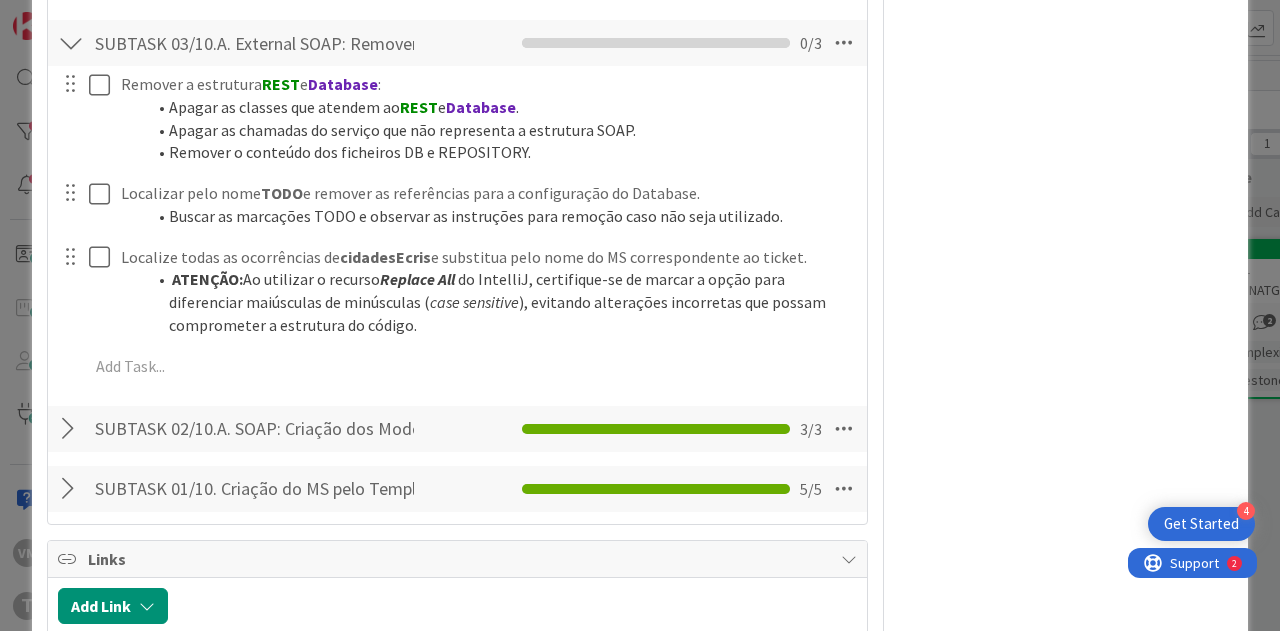 scroll 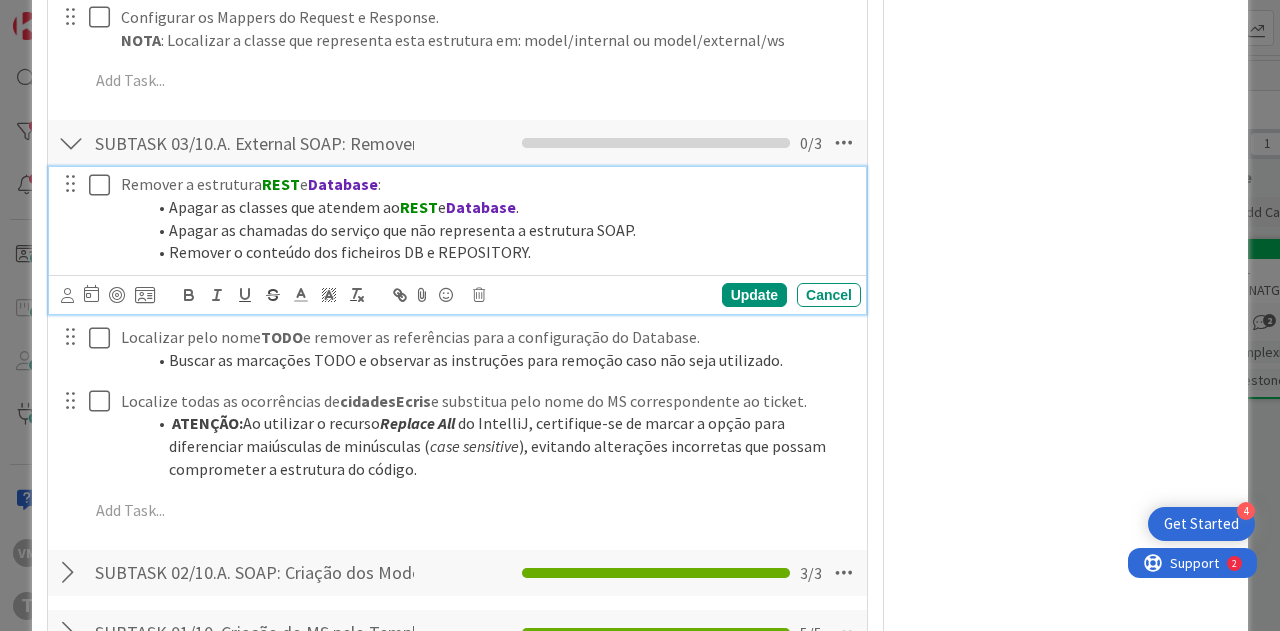 click at bounding box center [104, 185] 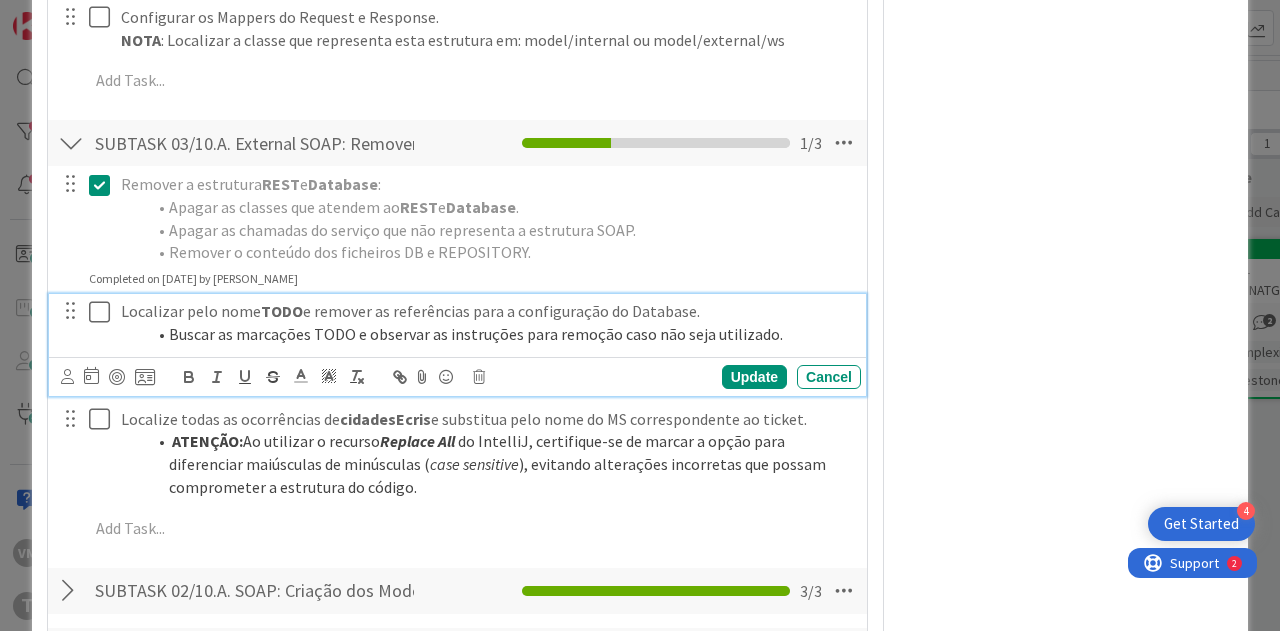 click at bounding box center (104, 312) 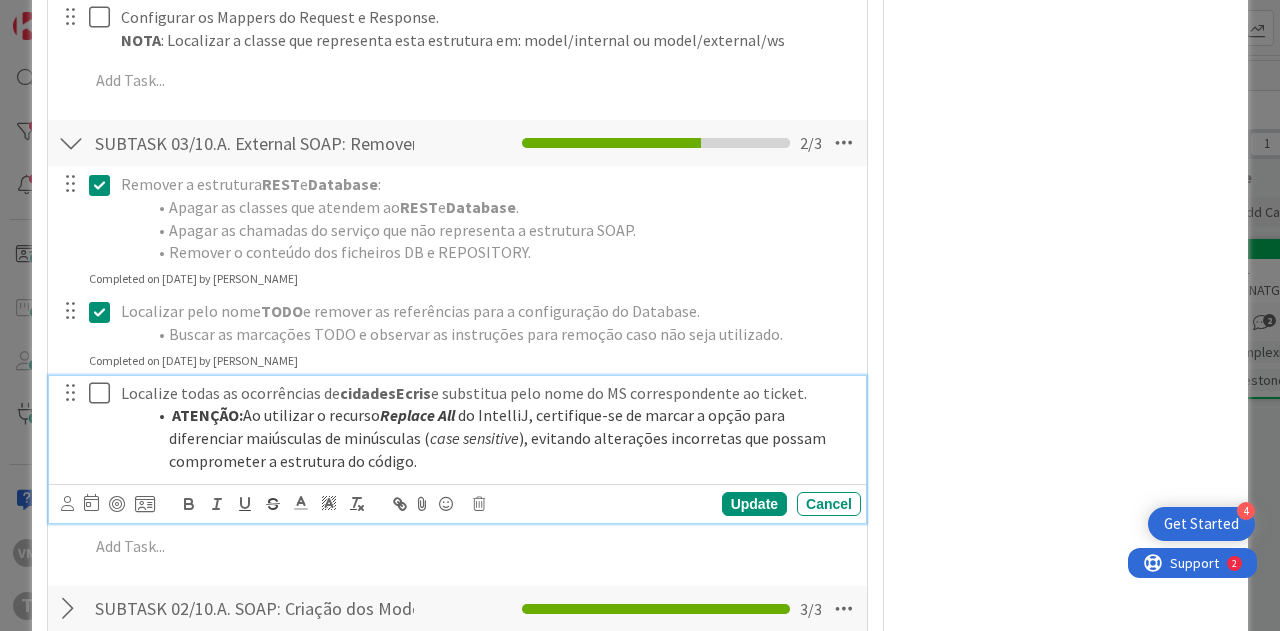 click at bounding box center [104, 393] 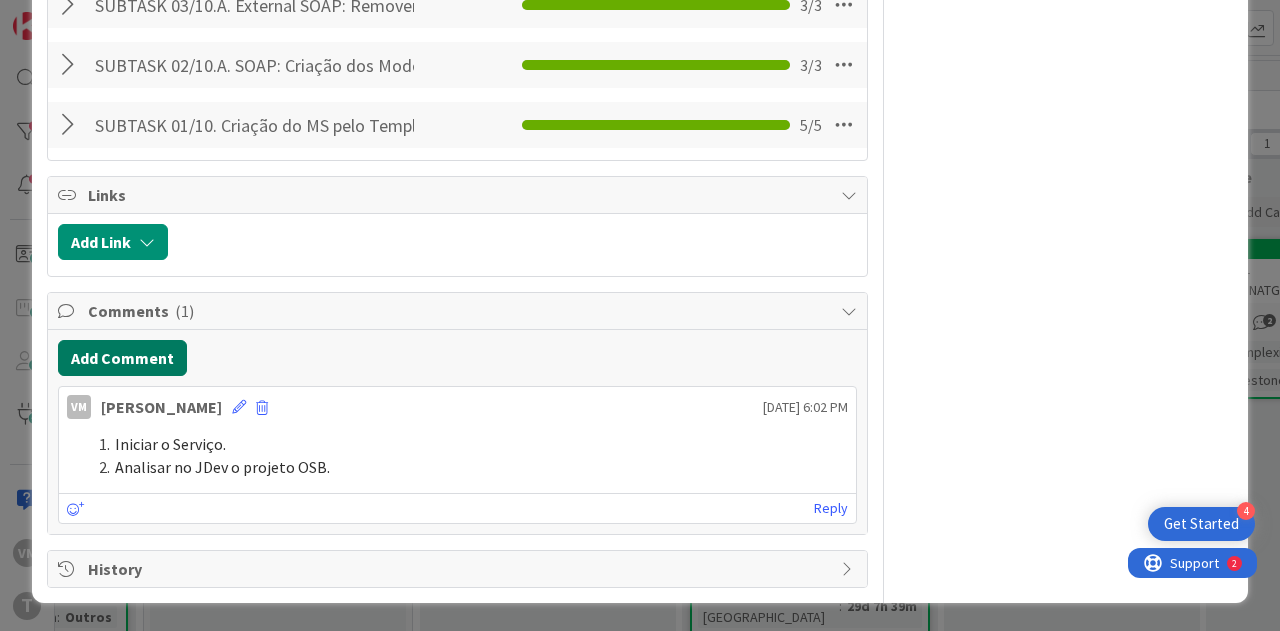 click on "Add Comment" at bounding box center [122, 358] 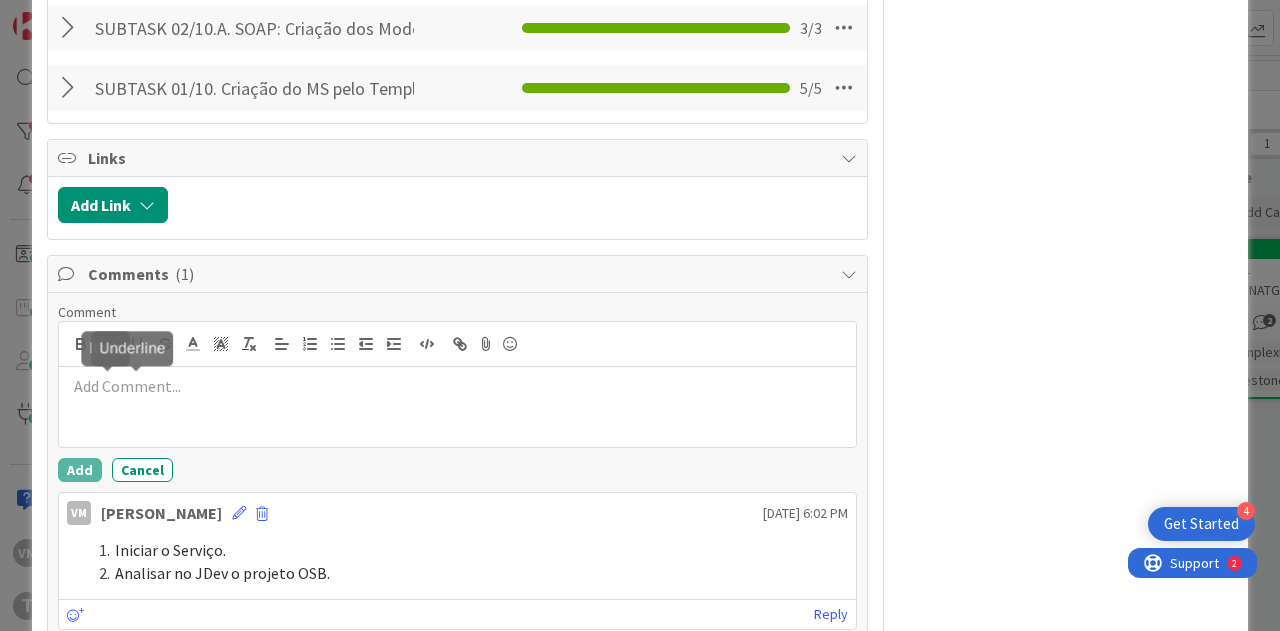 type on "x" 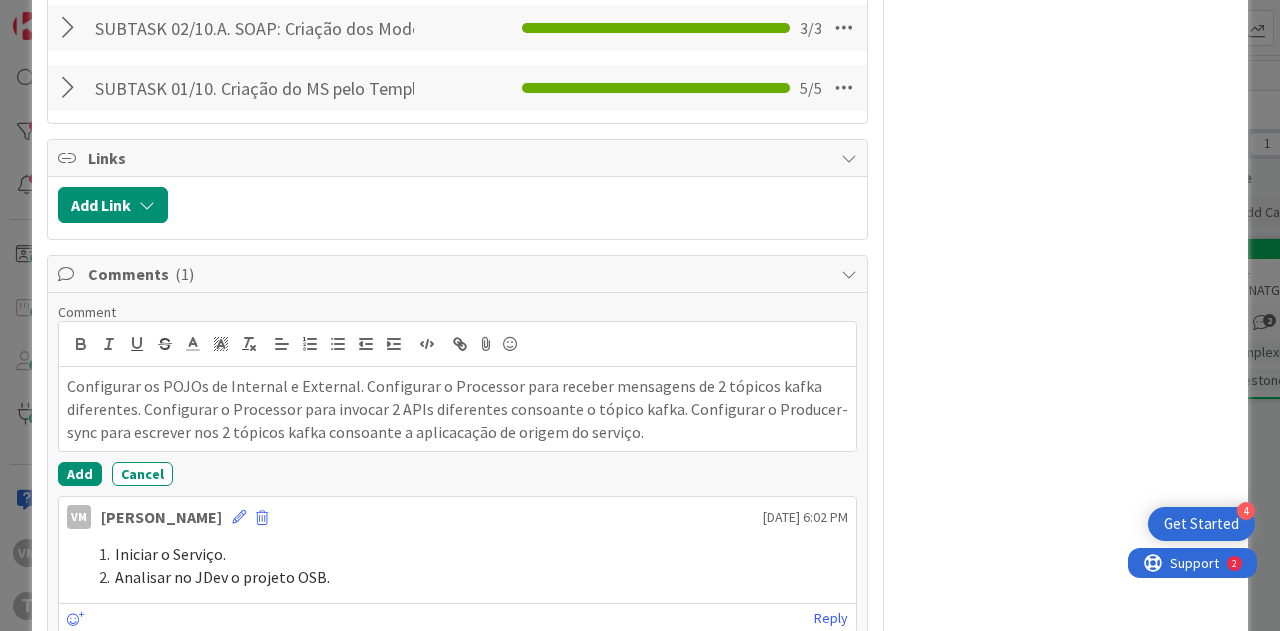 click on "Configurar os POJOs de Internal e External. Configurar o Processor para receber mensagens de 2 tópicos kafka diferentes. Configurar o Processor para invocar 2 APIs diferentes consoante o tópico kafka. Configurar o Producer-sync para escrever nos 2 tópicos kafka consoante a aplicacação de origem do serviço." at bounding box center (457, 409) 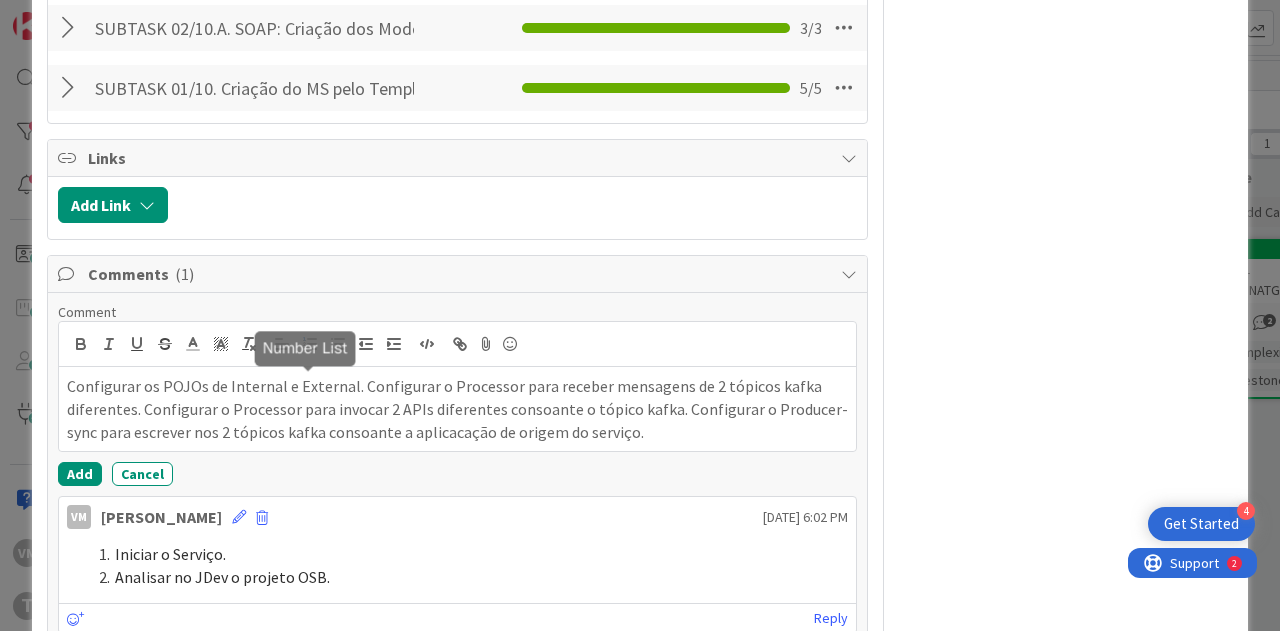 click 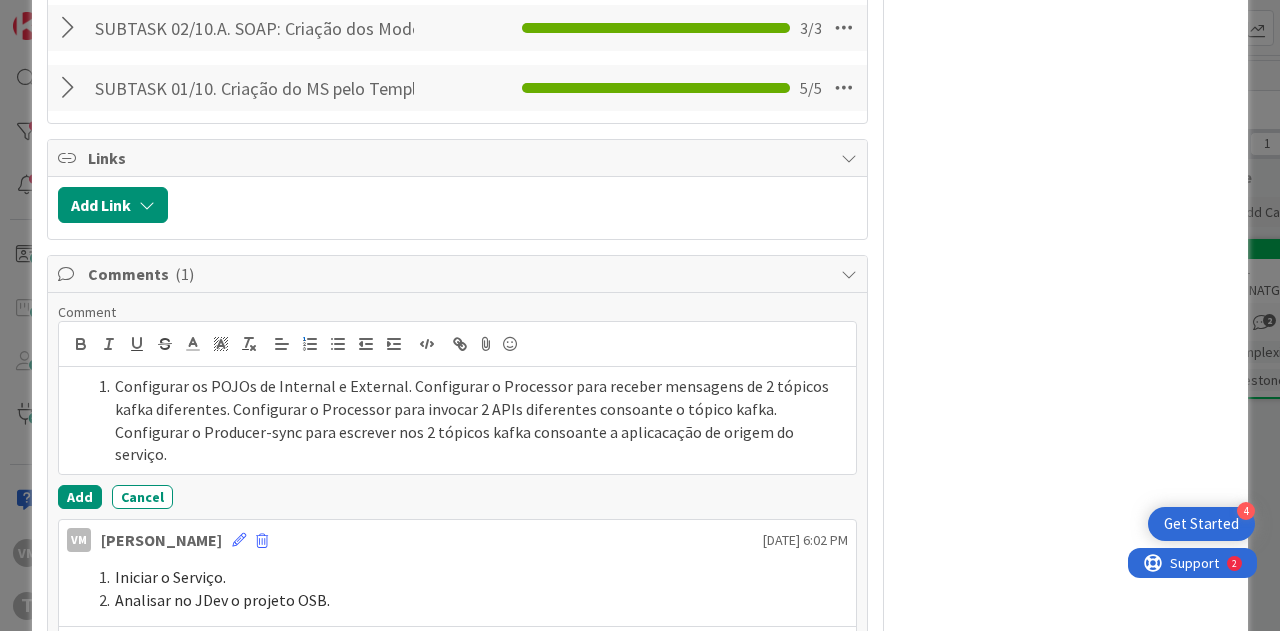 click on "Configurar os POJOs de Internal e External. Configurar o Processor para receber mensagens de 2 tópicos kafka diferentes. Configurar o Processor para invocar 2 APIs diferentes consoante o tópico kafka. Configurar o Producer-sync para escrever nos 2 tópicos kafka consoante a aplicacação de origem do serviço." at bounding box center [469, 420] 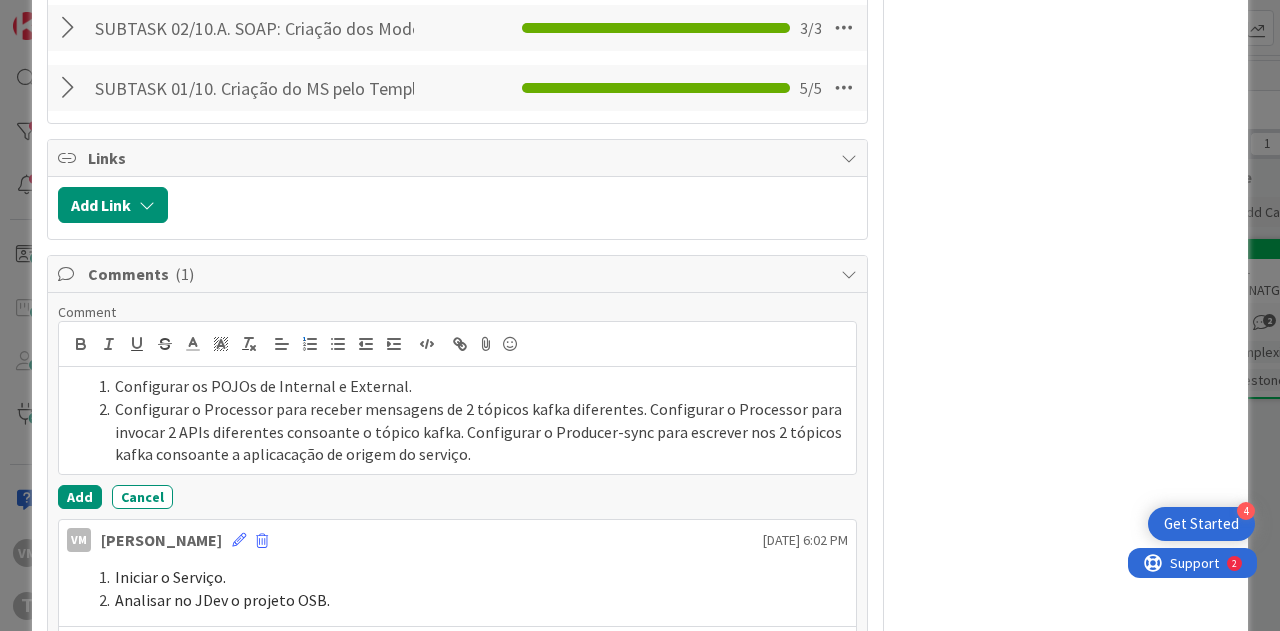 click on "Configurar o Processor para receber mensagens de 2 tópicos kafka diferentes. Configurar o Processor para invocar 2 APIs diferentes consoante o tópico kafka. Configurar o Producer-sync para escrever nos 2 tópicos kafka consoante a aplicacação de origem do serviço." at bounding box center [469, 432] 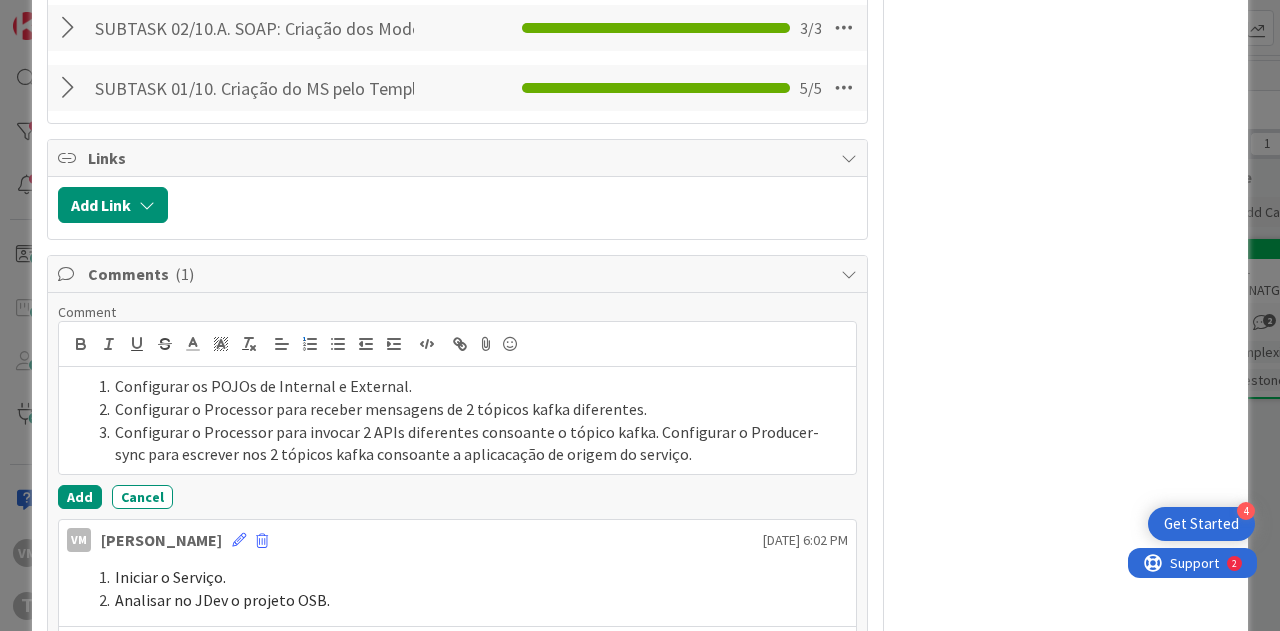 click on "Configurar o Processor para invocar 2 APIs diferentes consoante o tópico kafka. Configurar o Producer-sync para escrever nos 2 tópicos kafka consoante a aplicacação de origem do serviço." at bounding box center (469, 443) 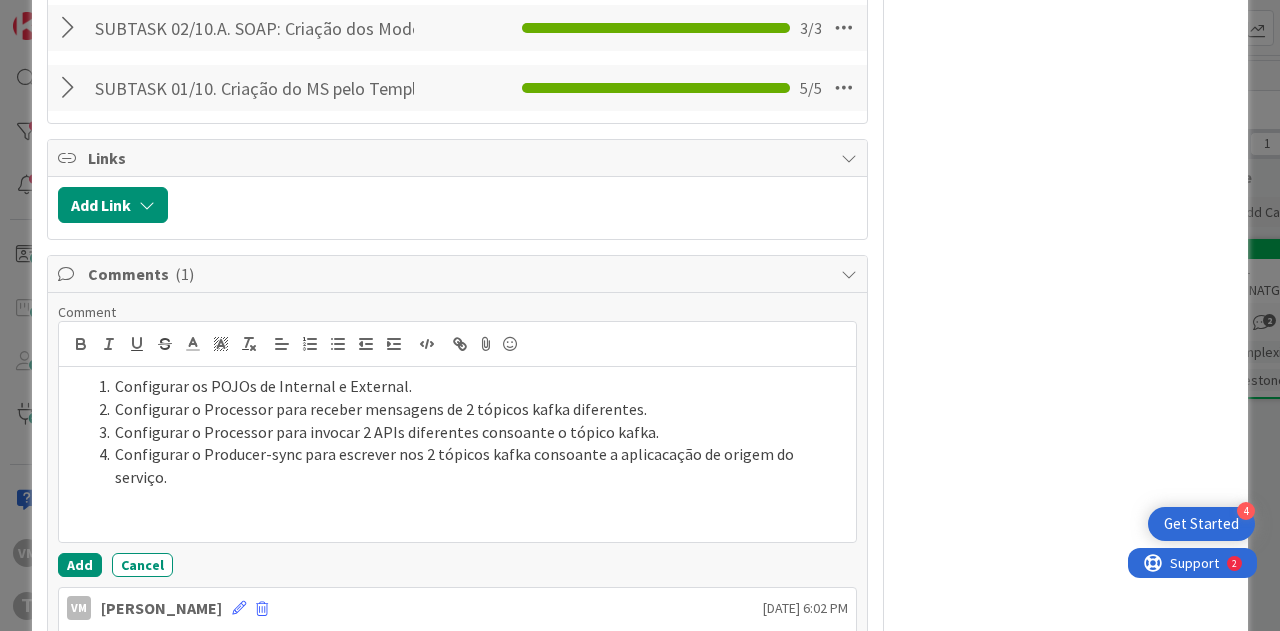 type 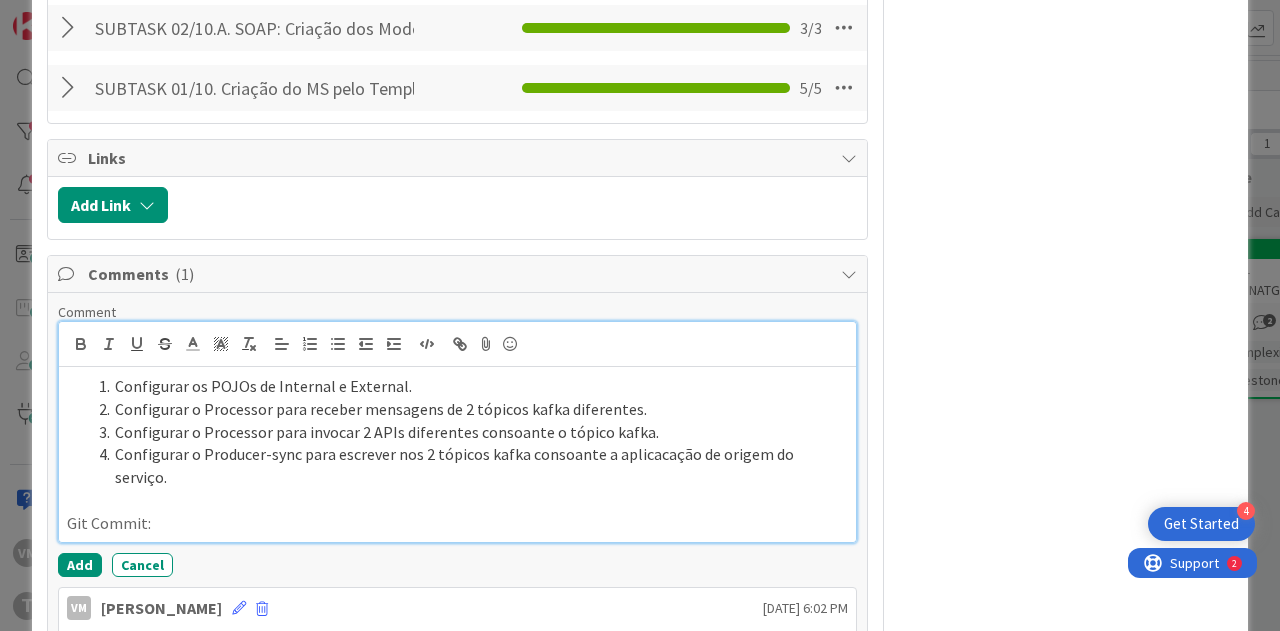 click at bounding box center [457, 500] 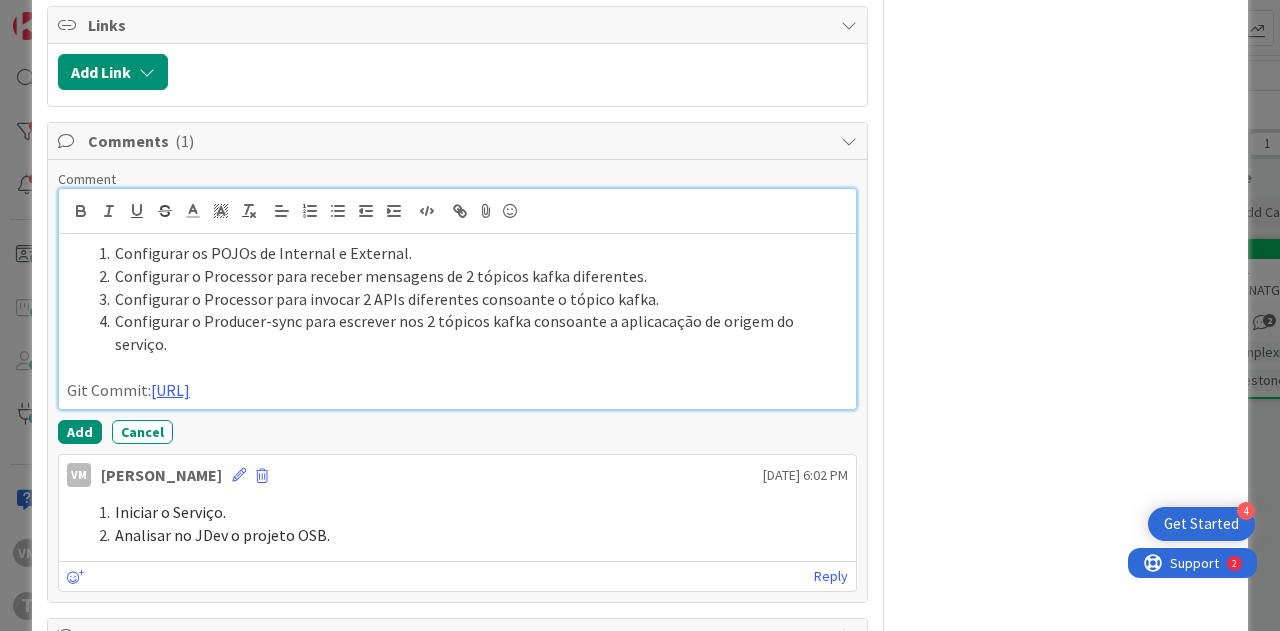 scroll, scrollTop: 3523, scrollLeft: 0, axis: vertical 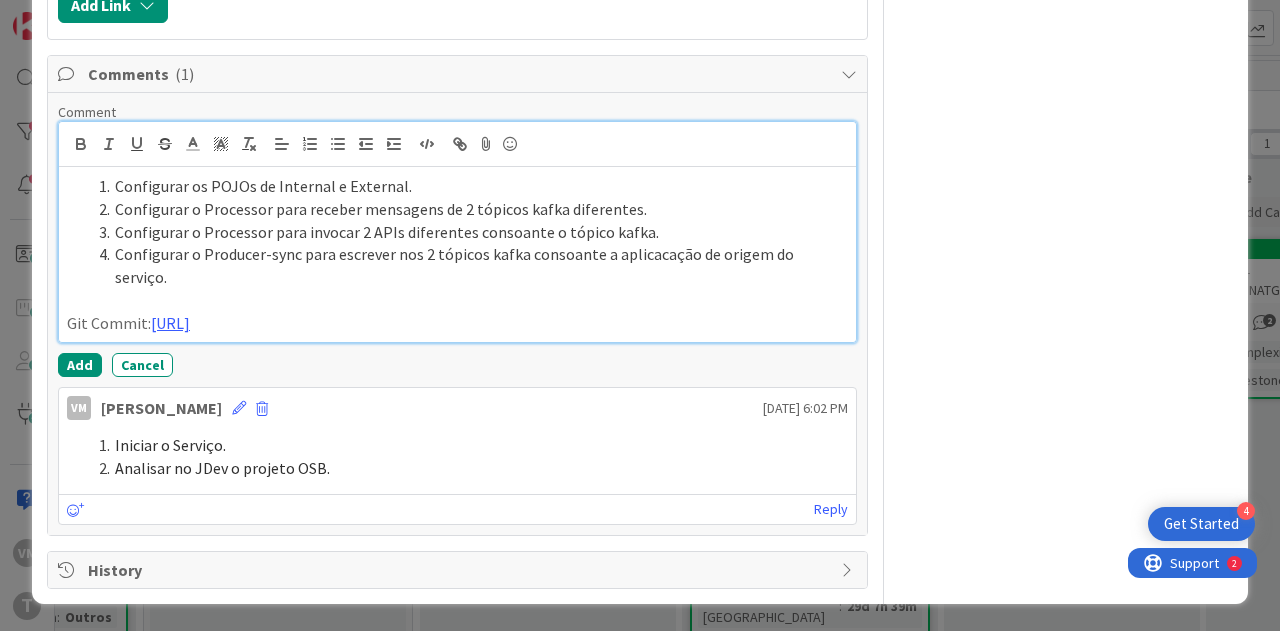 click on "Configurar os POJOs de Internal e External." at bounding box center (469, 186) 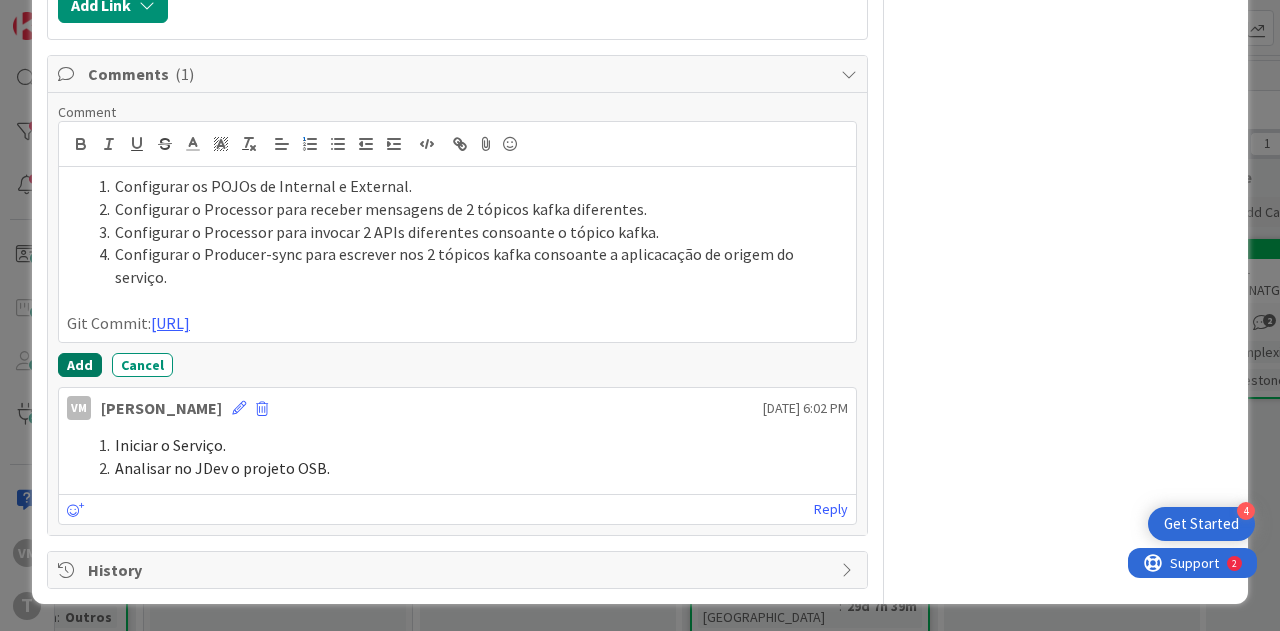 click on "Add" at bounding box center (80, 365) 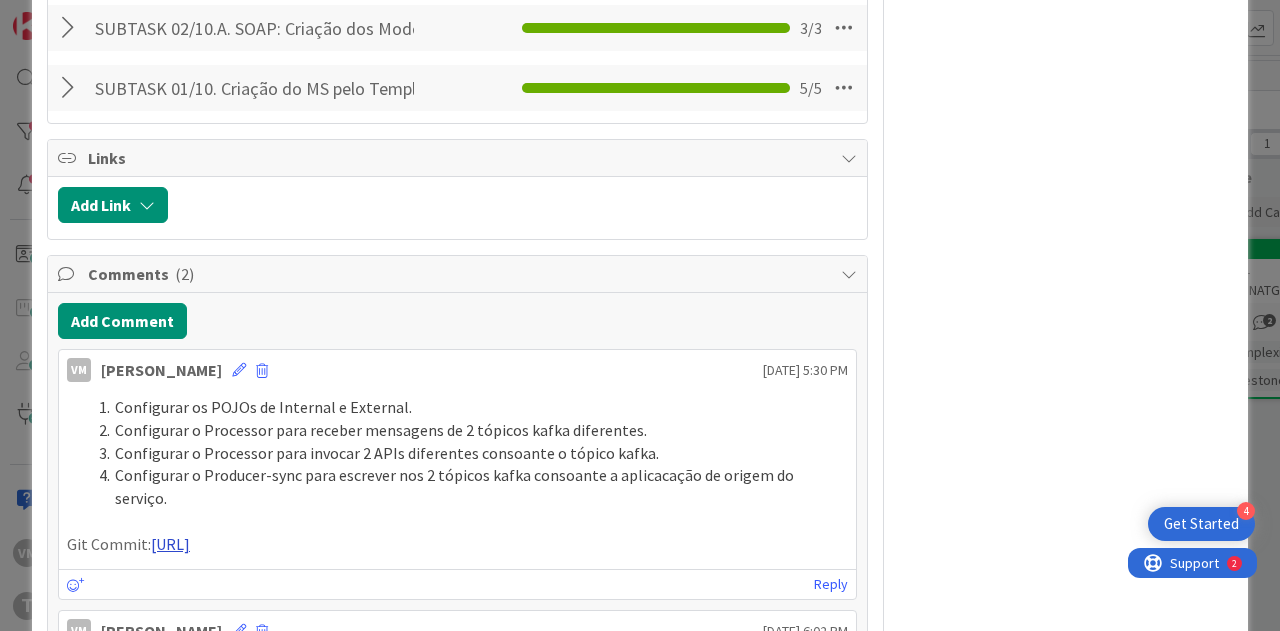 scroll, scrollTop: 3523, scrollLeft: 0, axis: vertical 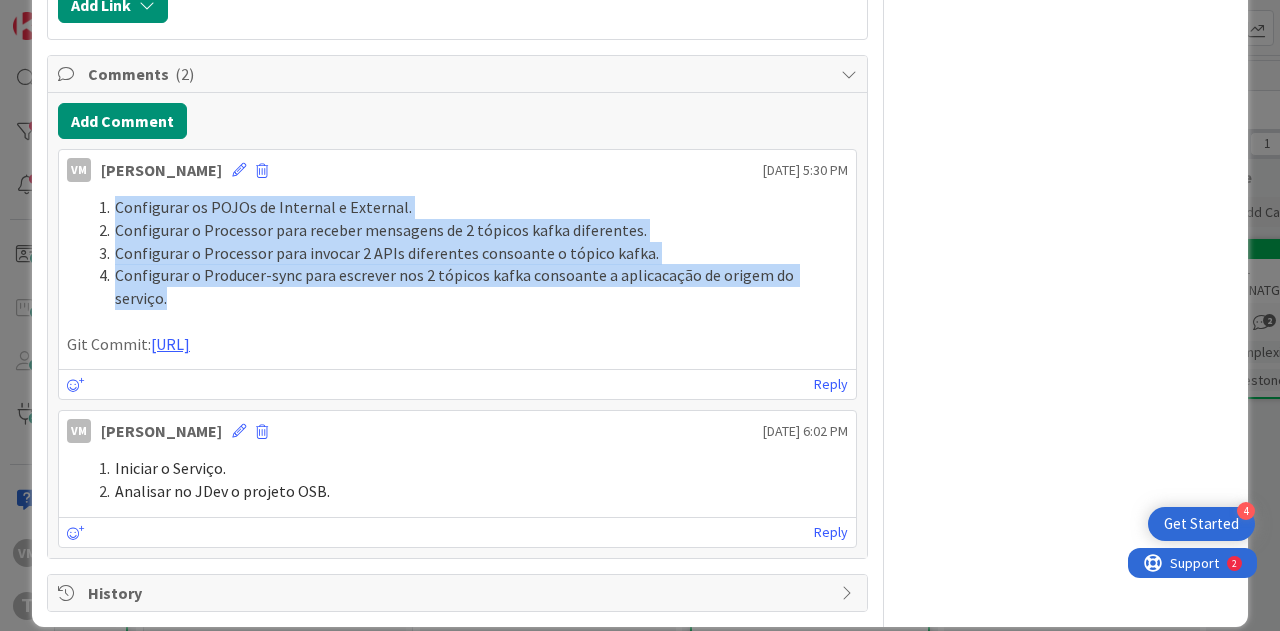 drag, startPoint x: 831, startPoint y: 315, endPoint x: 112, endPoint y: 243, distance: 722.596 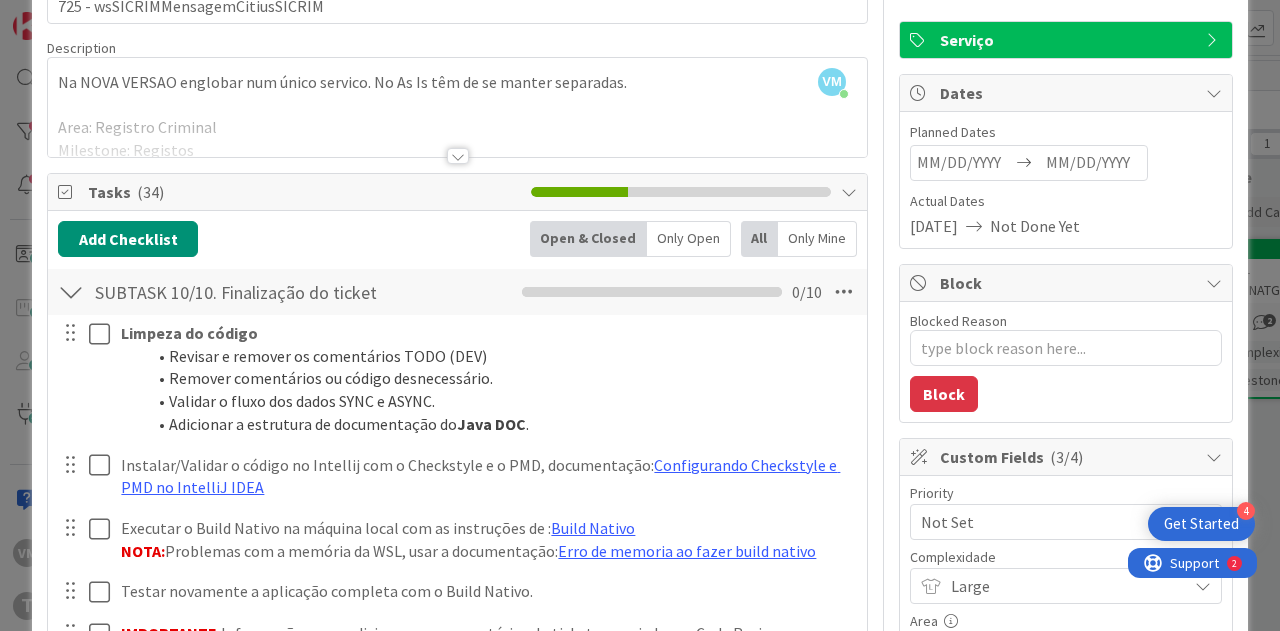scroll, scrollTop: 0, scrollLeft: 0, axis: both 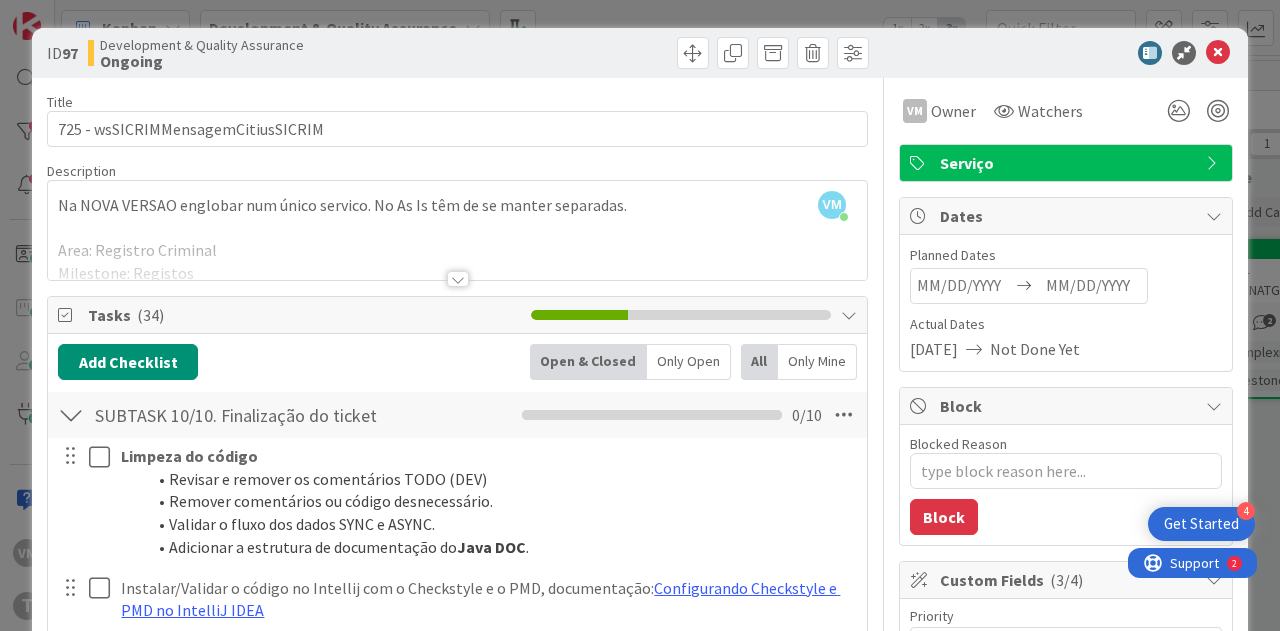 click on "97" at bounding box center (70, 53) 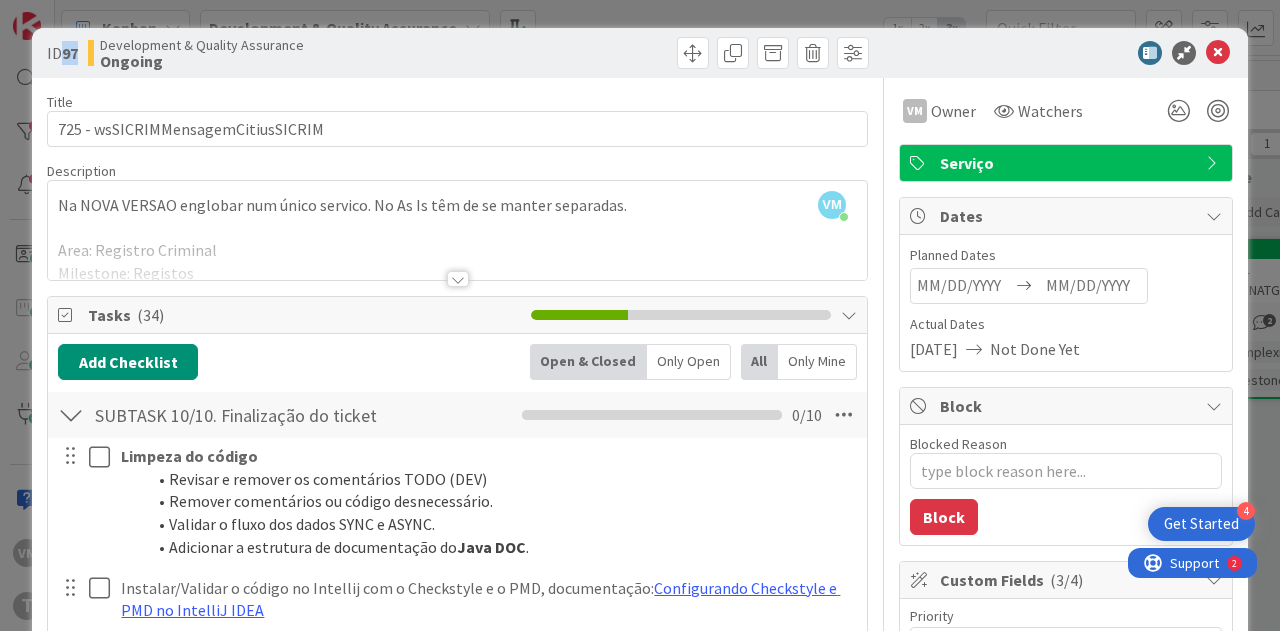 click on "97" at bounding box center [70, 53] 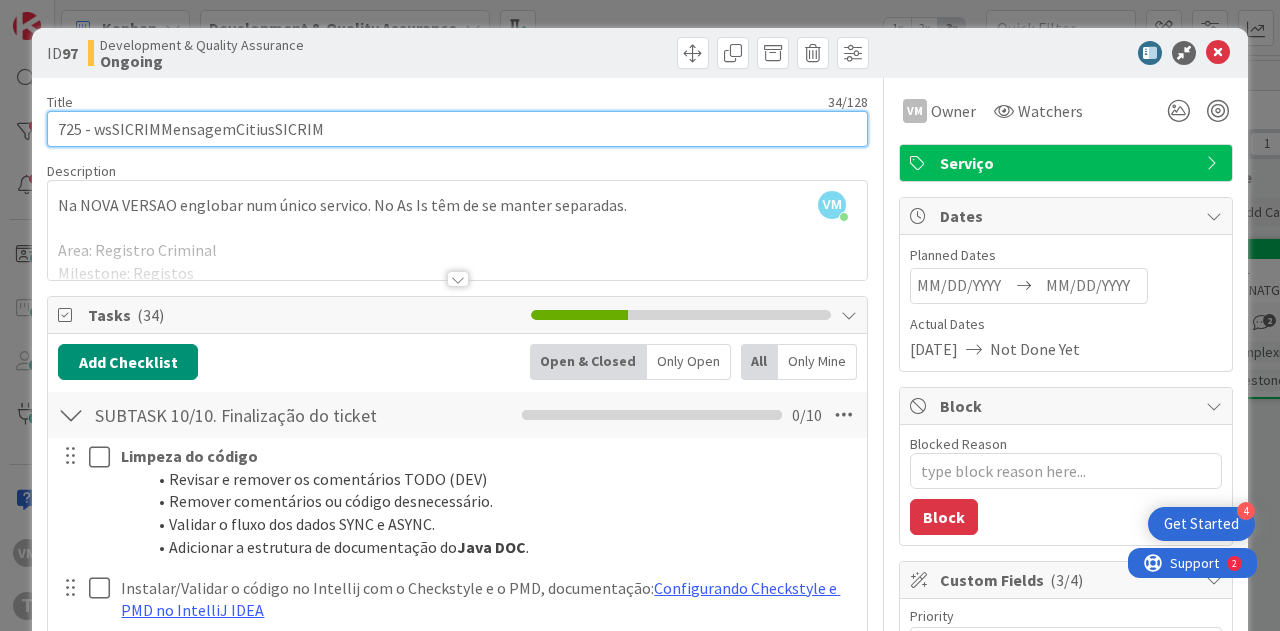 click on "725 - wsSICRIMMensagemCitiusSICRIM" at bounding box center (457, 129) 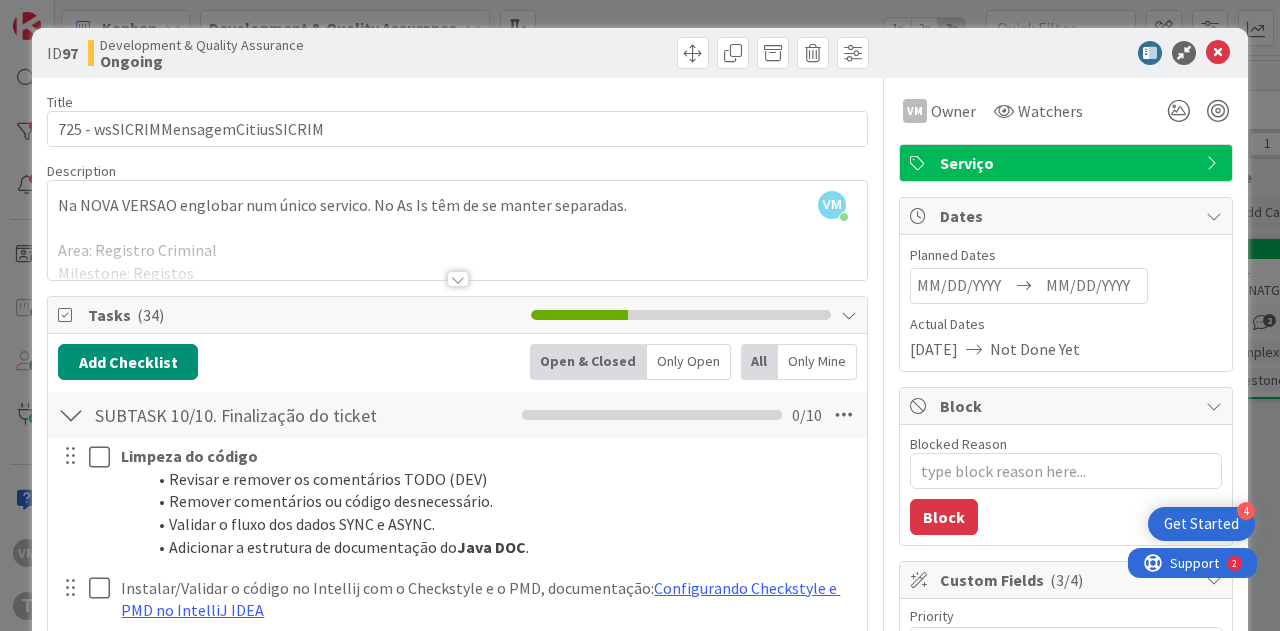 type on "x" 